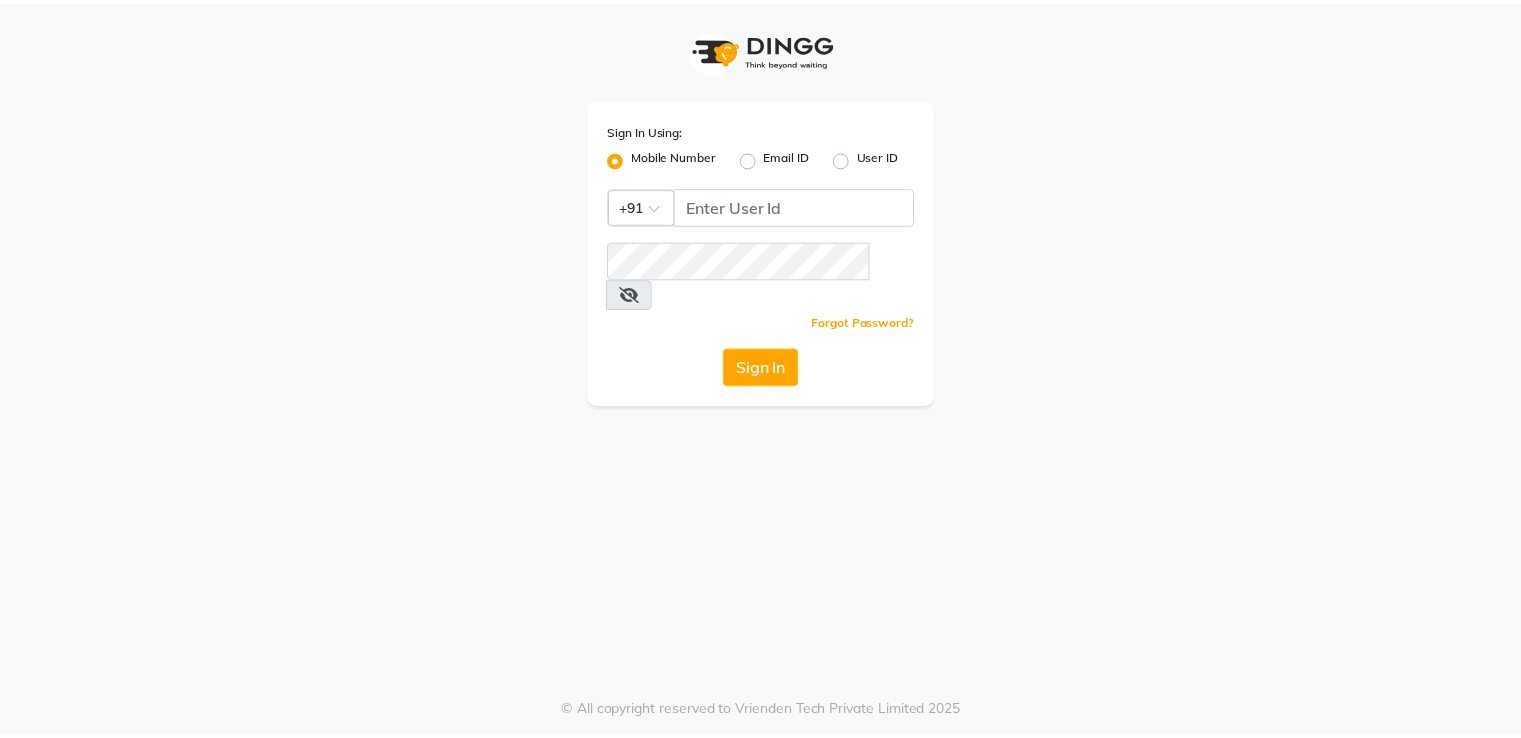 scroll, scrollTop: 0, scrollLeft: 0, axis: both 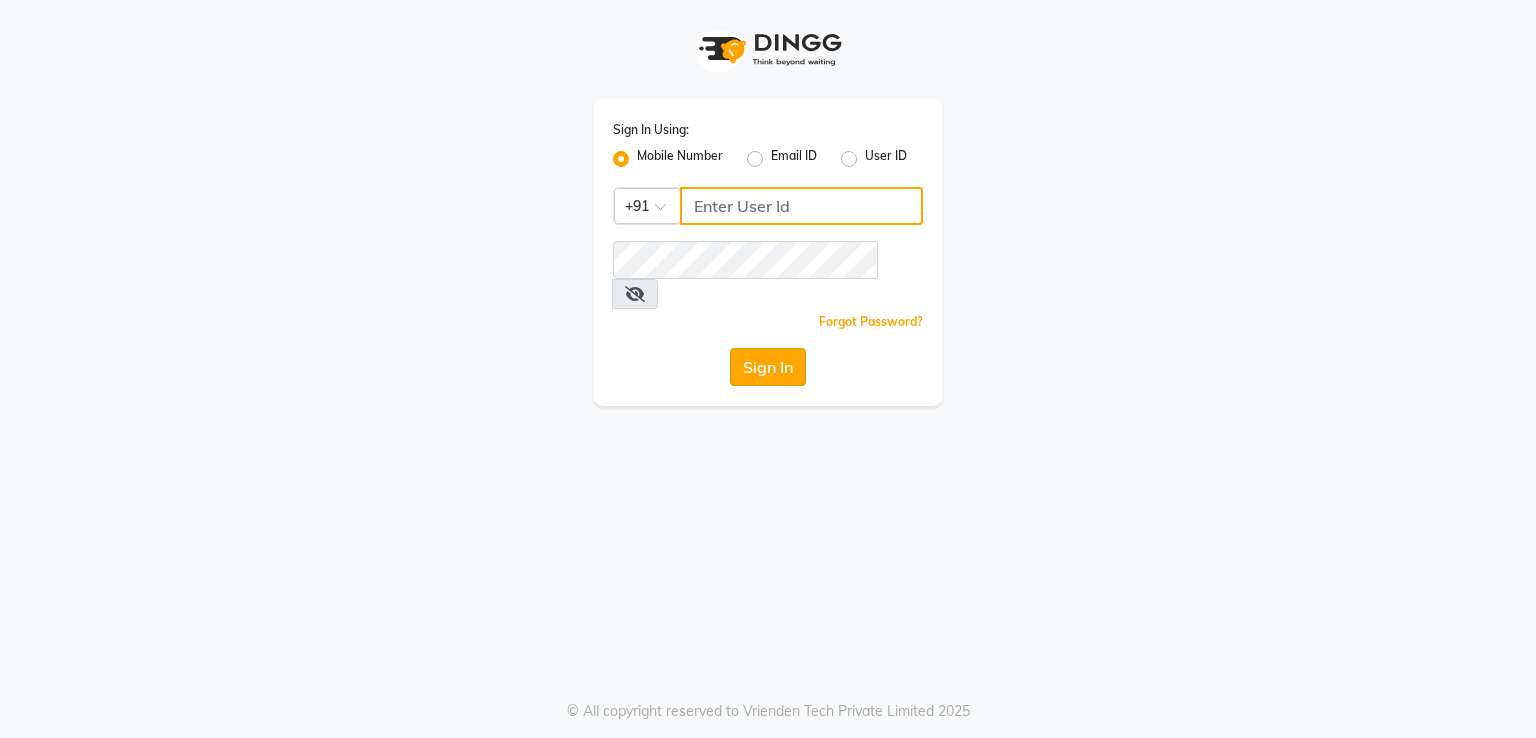 type on "7295029191" 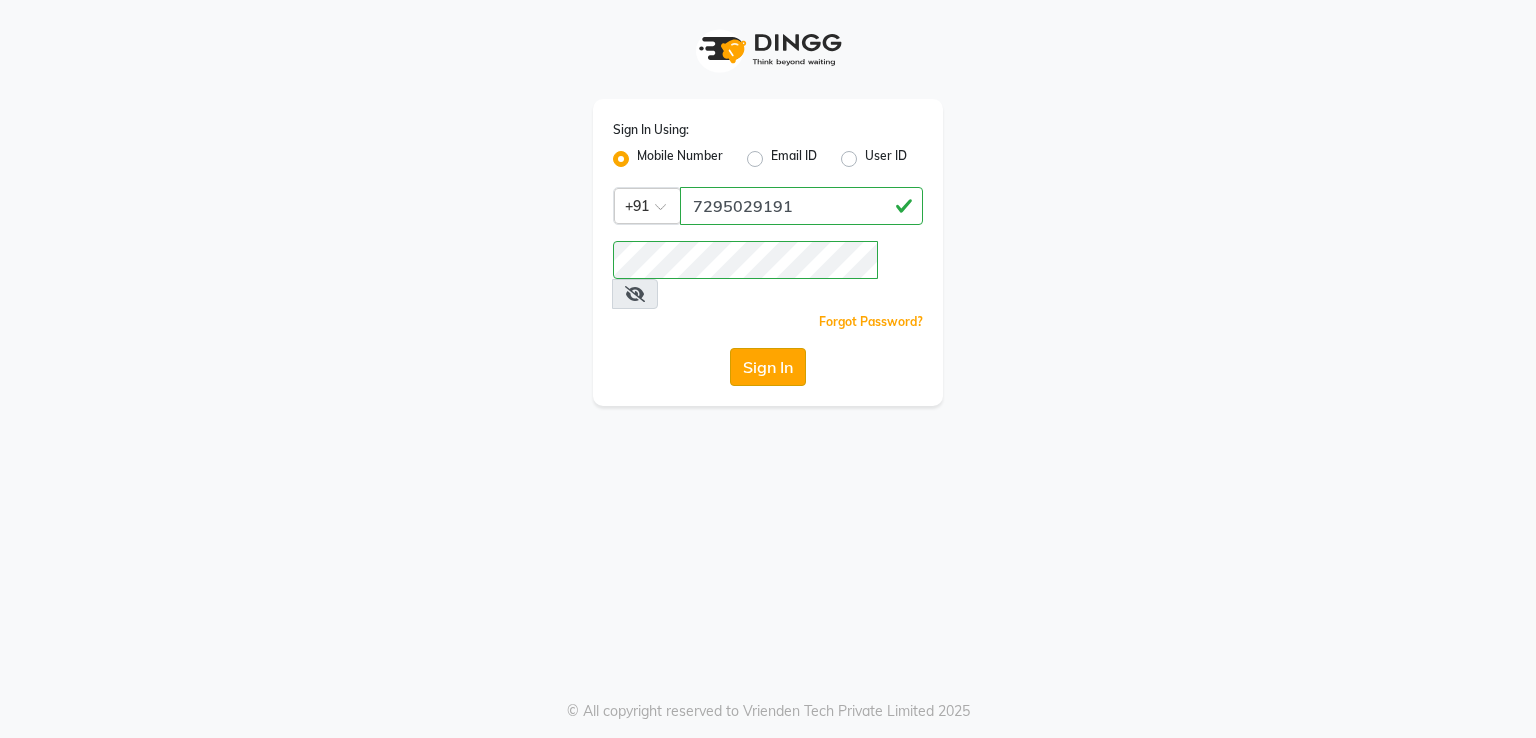 click on "Sign In" 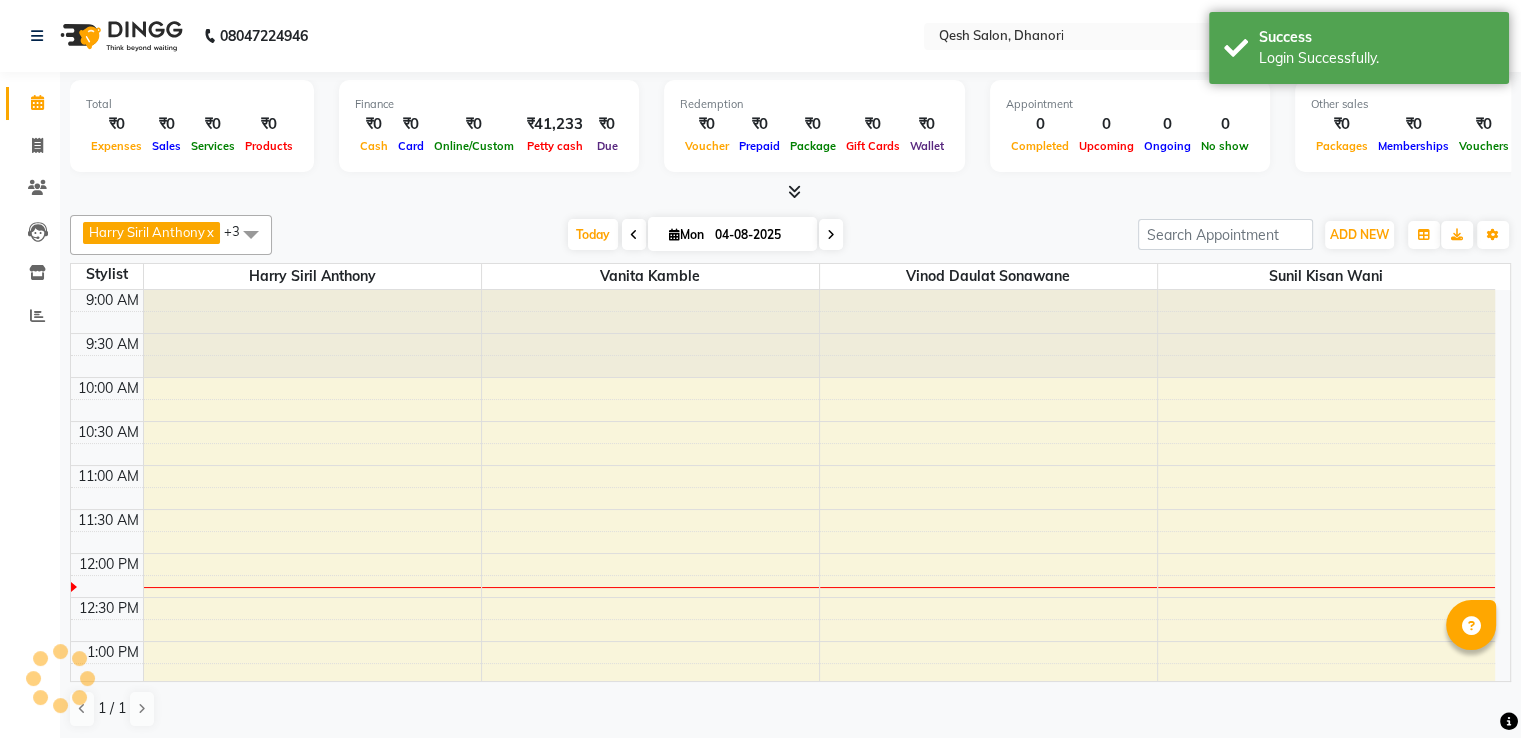 scroll, scrollTop: 0, scrollLeft: 0, axis: both 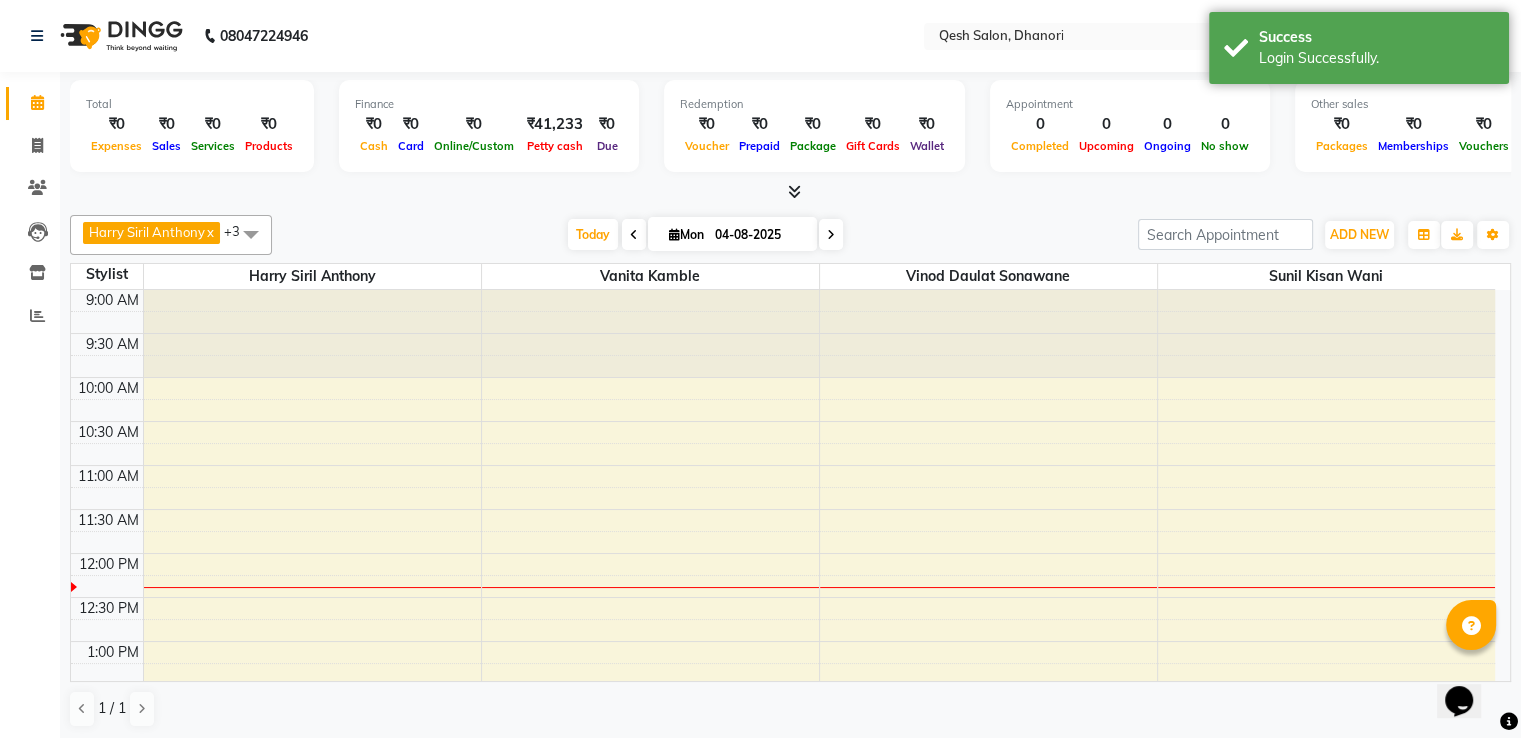 click at bounding box center (634, 235) 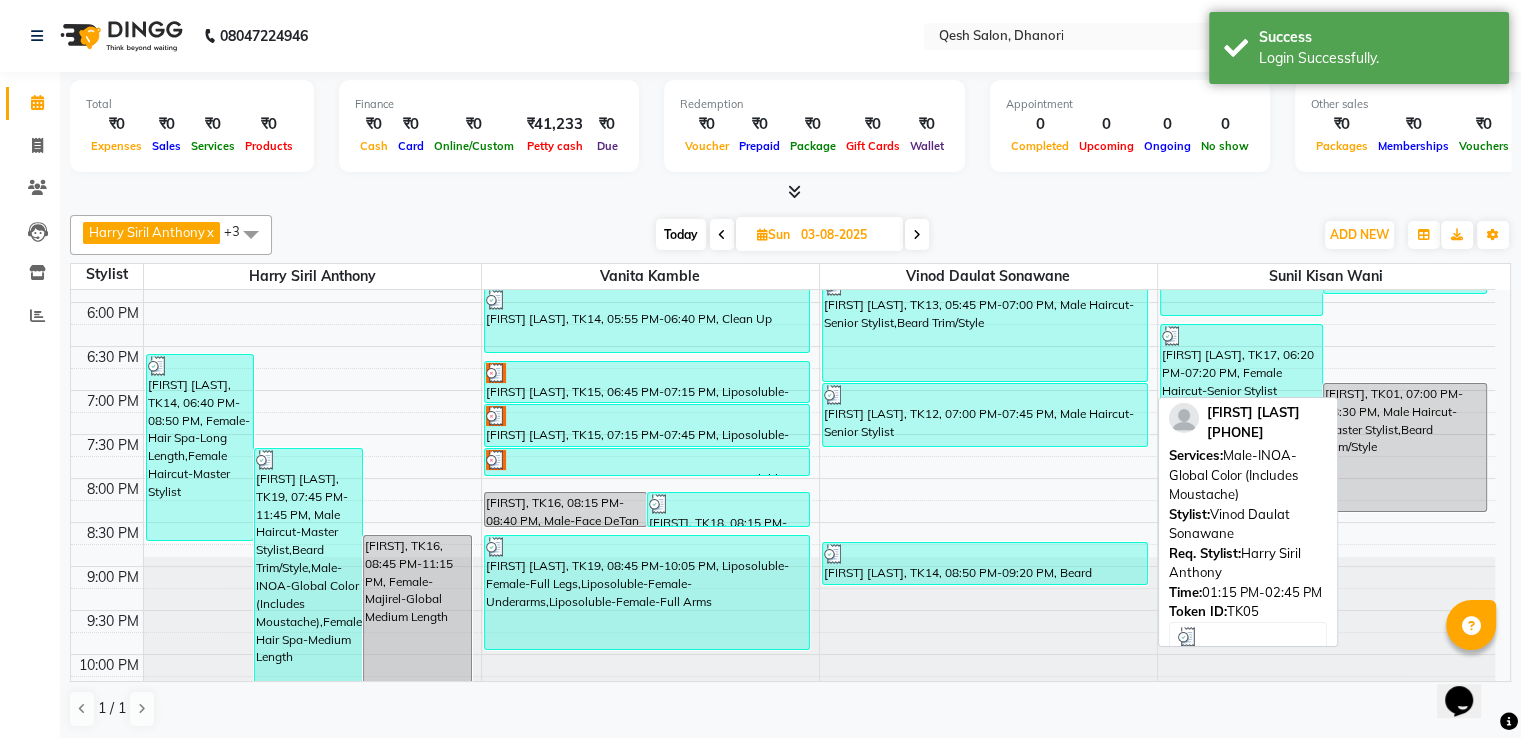 scroll, scrollTop: 828, scrollLeft: 0, axis: vertical 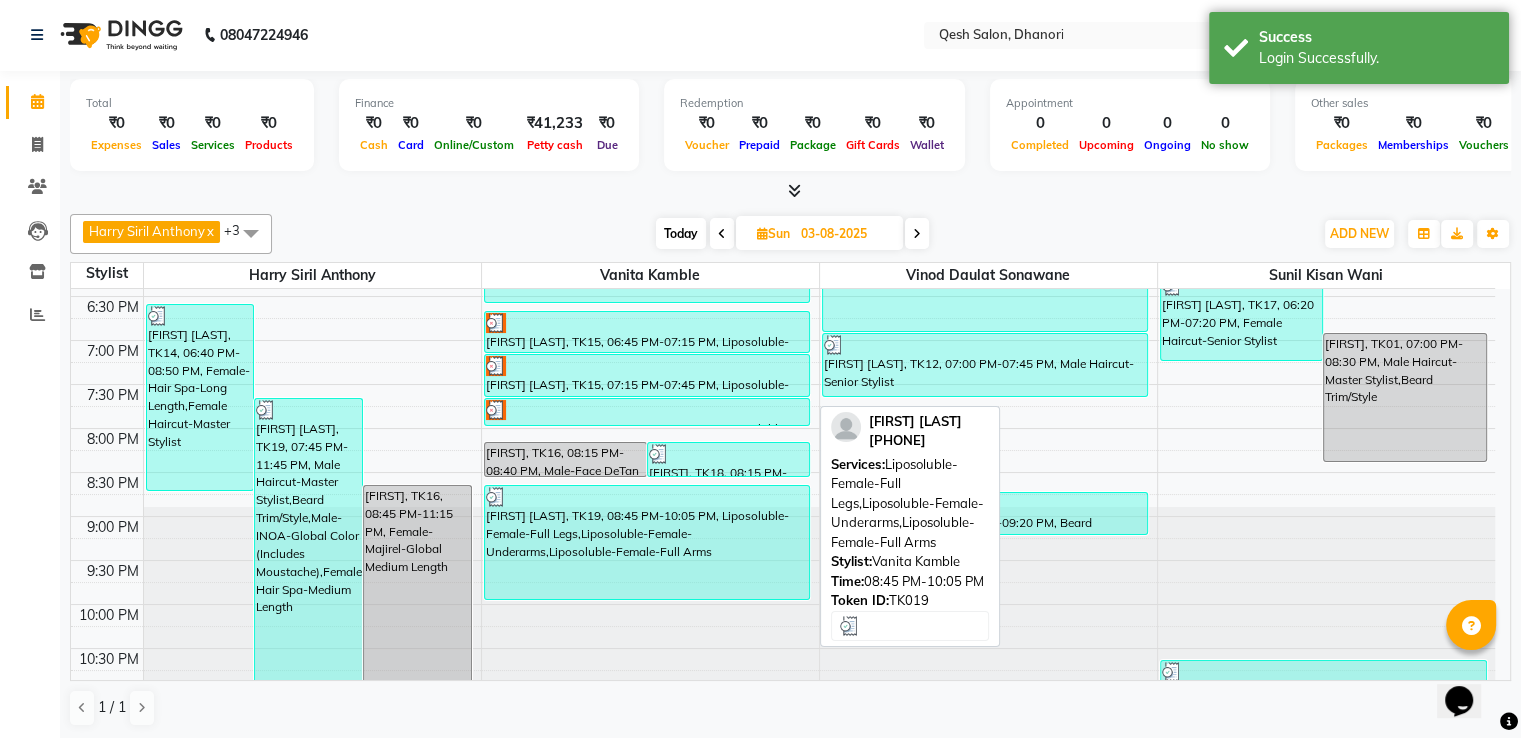 click on "[FIRST] [LAST], TK19, 08:45 PM-10:05 PM, Liposoluble-Female-Full Legs,Liposoluble-Female-Underarms,Liposoluble-Female-Full Arms" at bounding box center [647, 542] 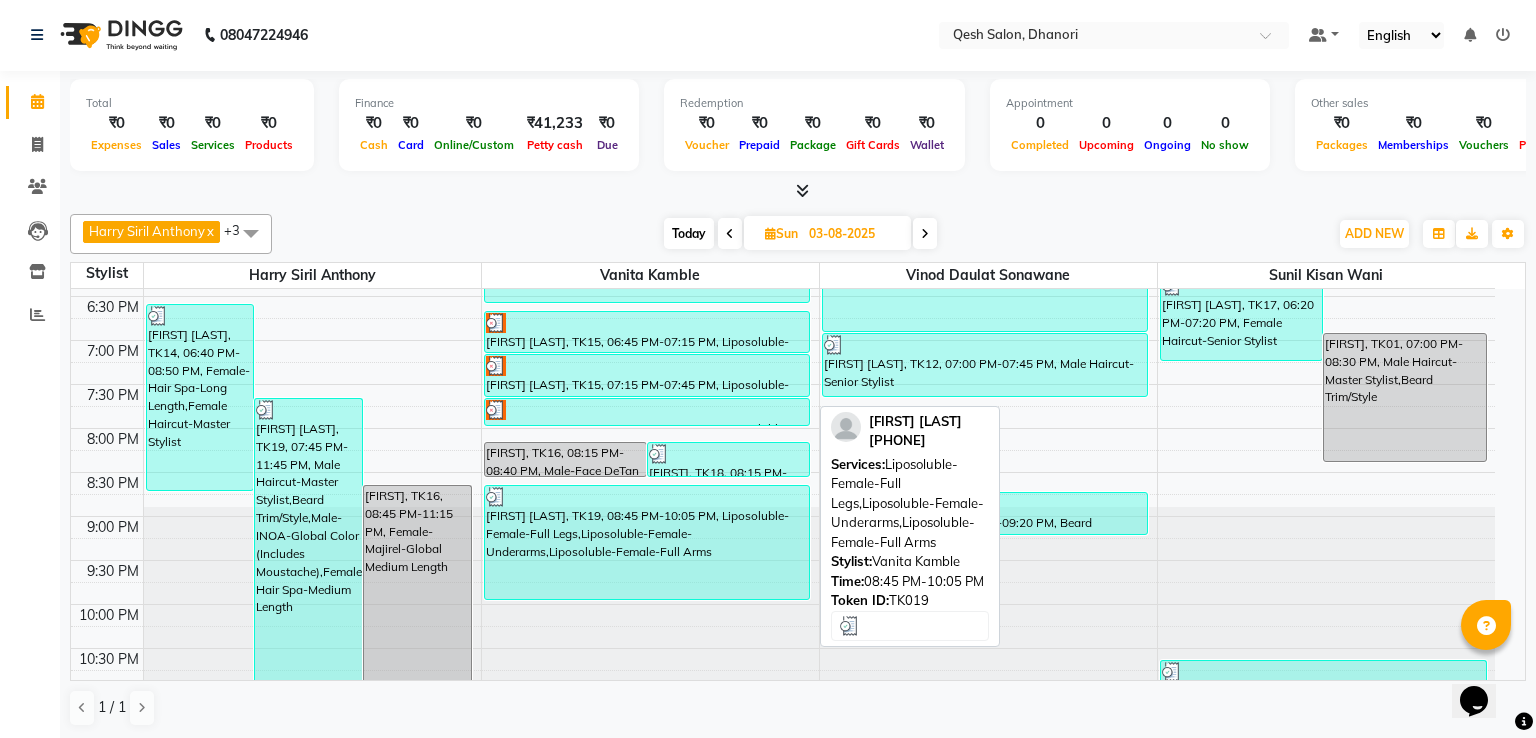 select on "3" 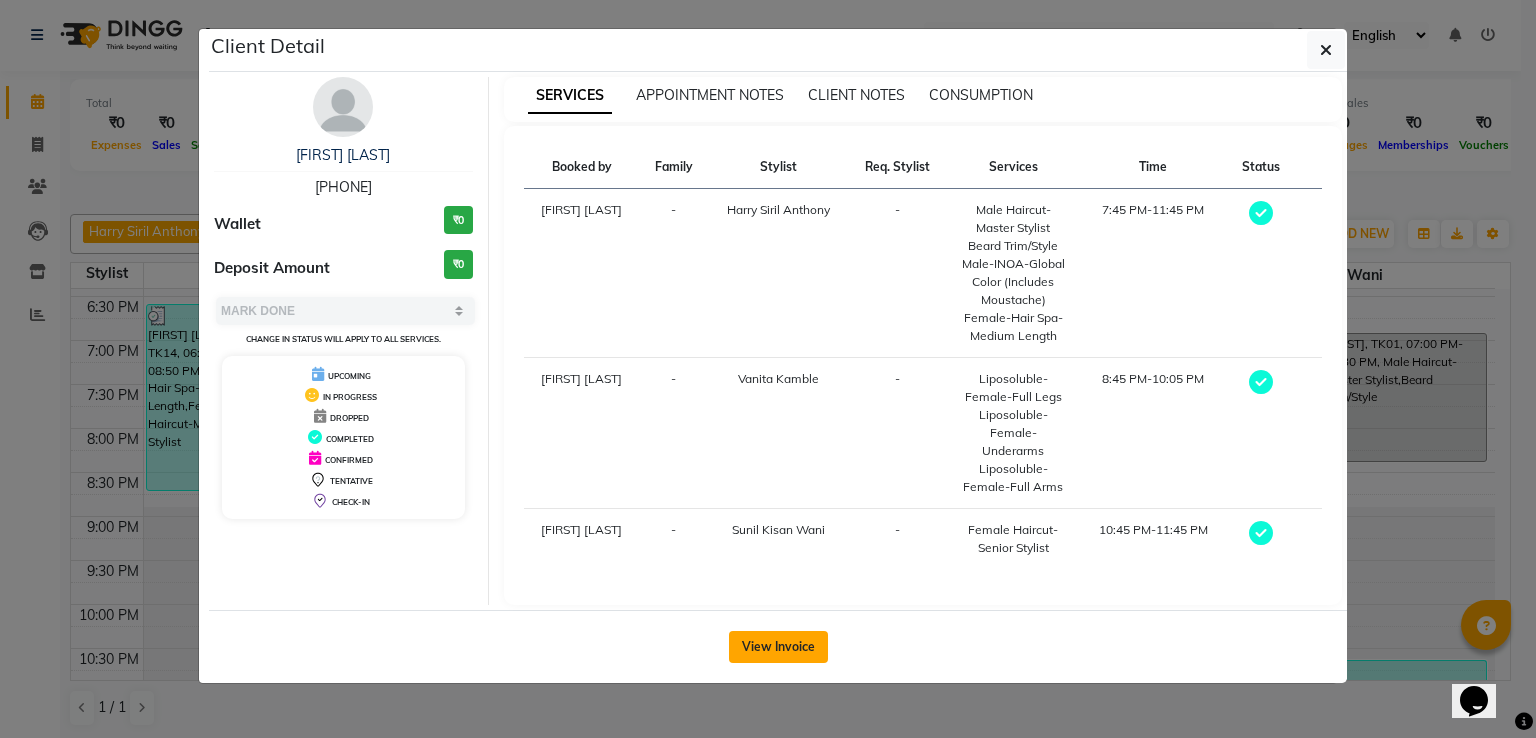 click on "View Invoice" 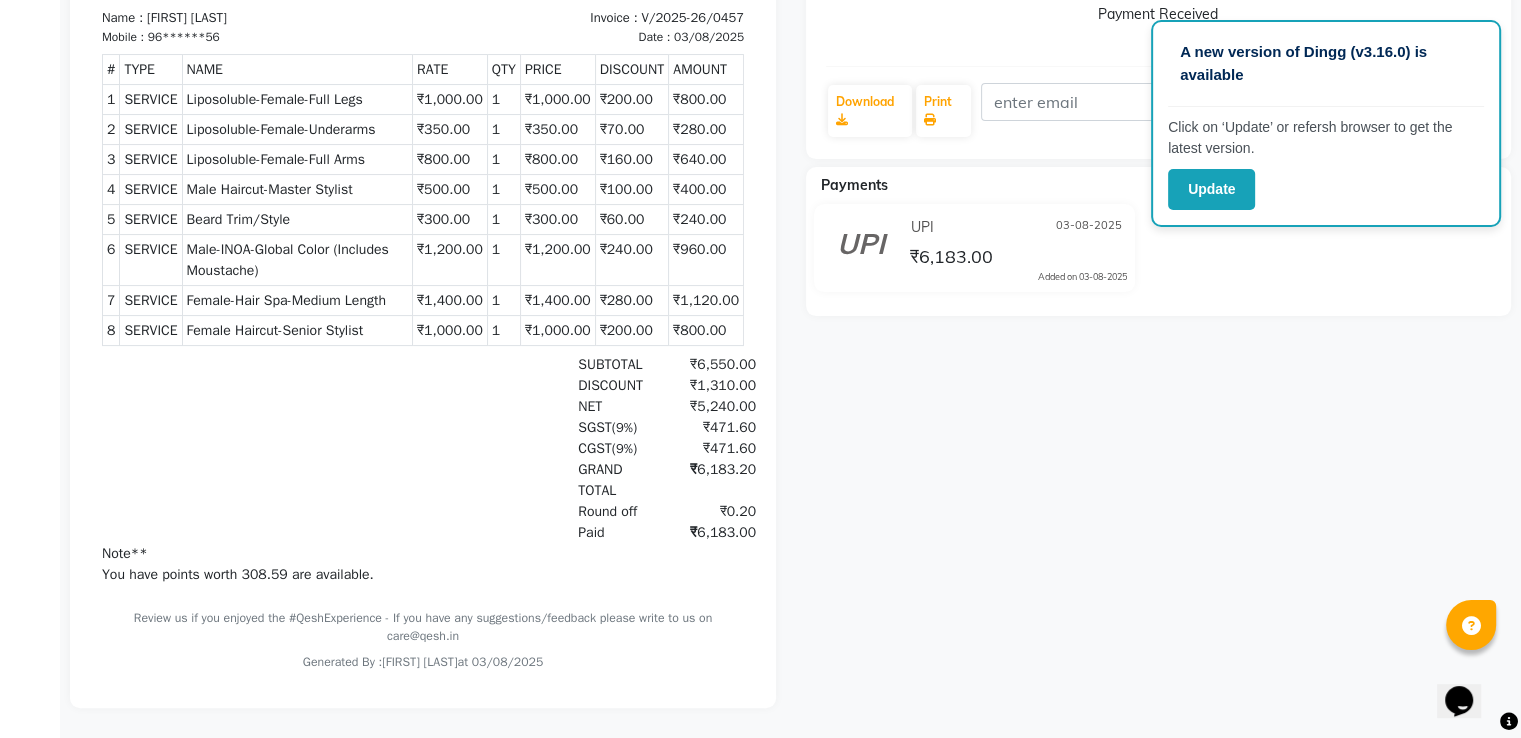 scroll, scrollTop: 0, scrollLeft: 0, axis: both 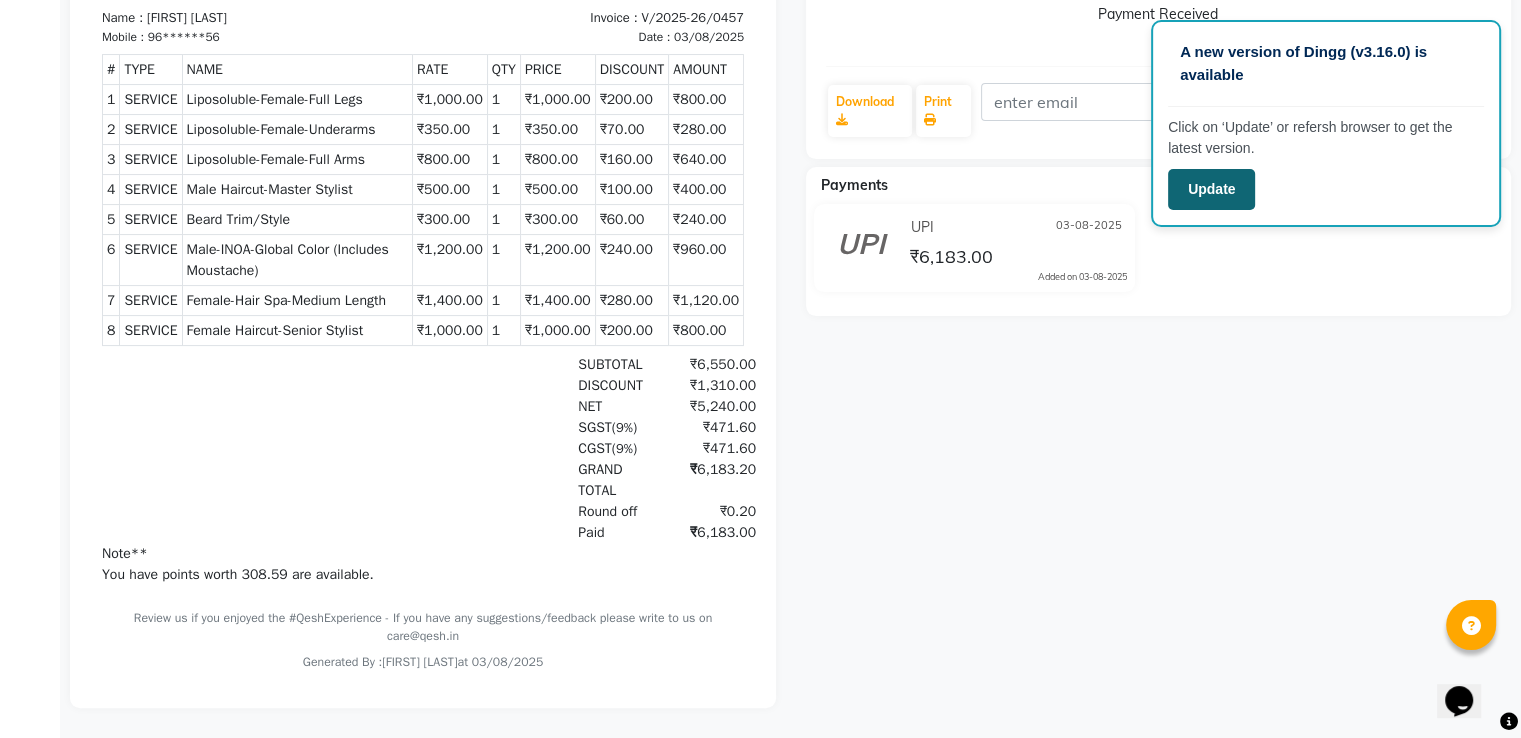 click on "Update" 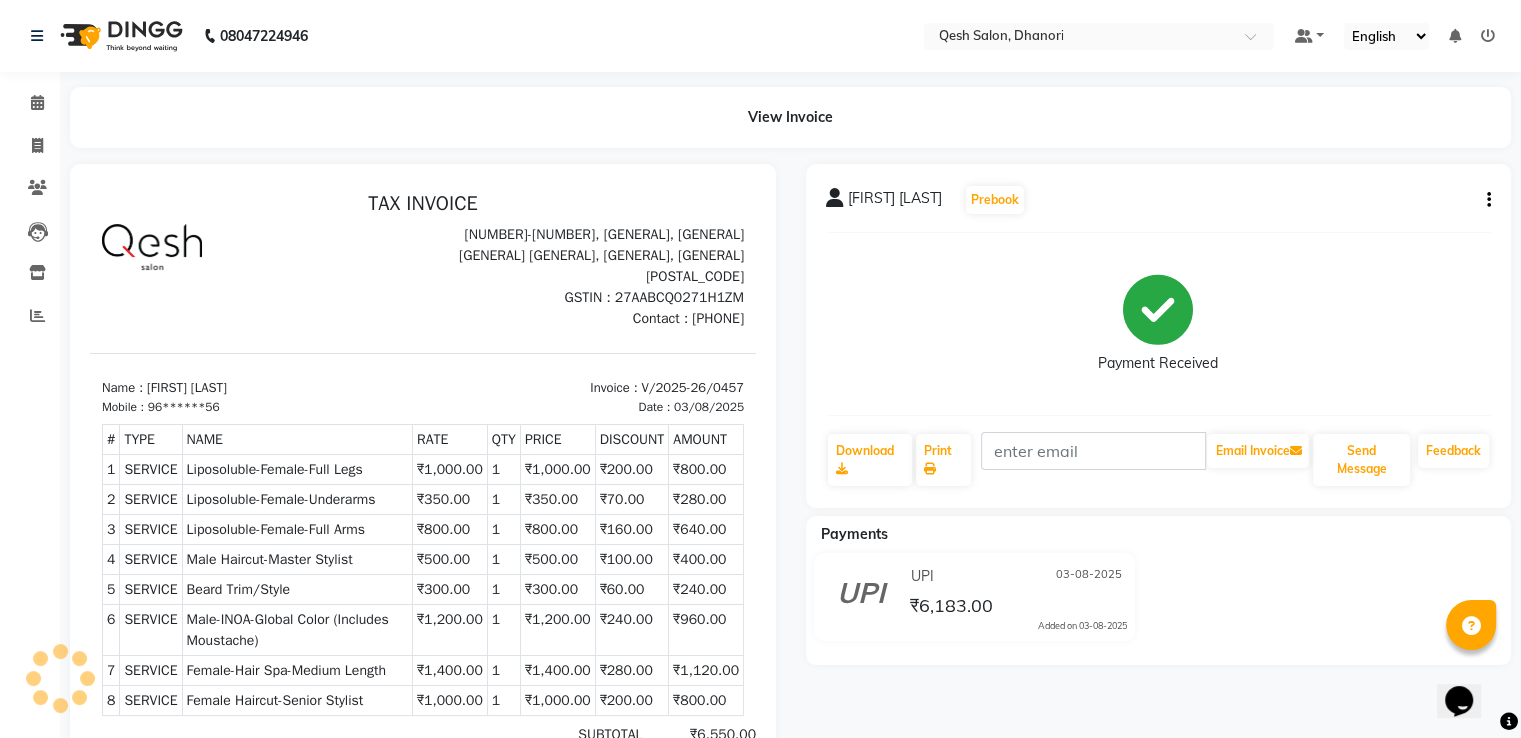 scroll, scrollTop: 0, scrollLeft: 0, axis: both 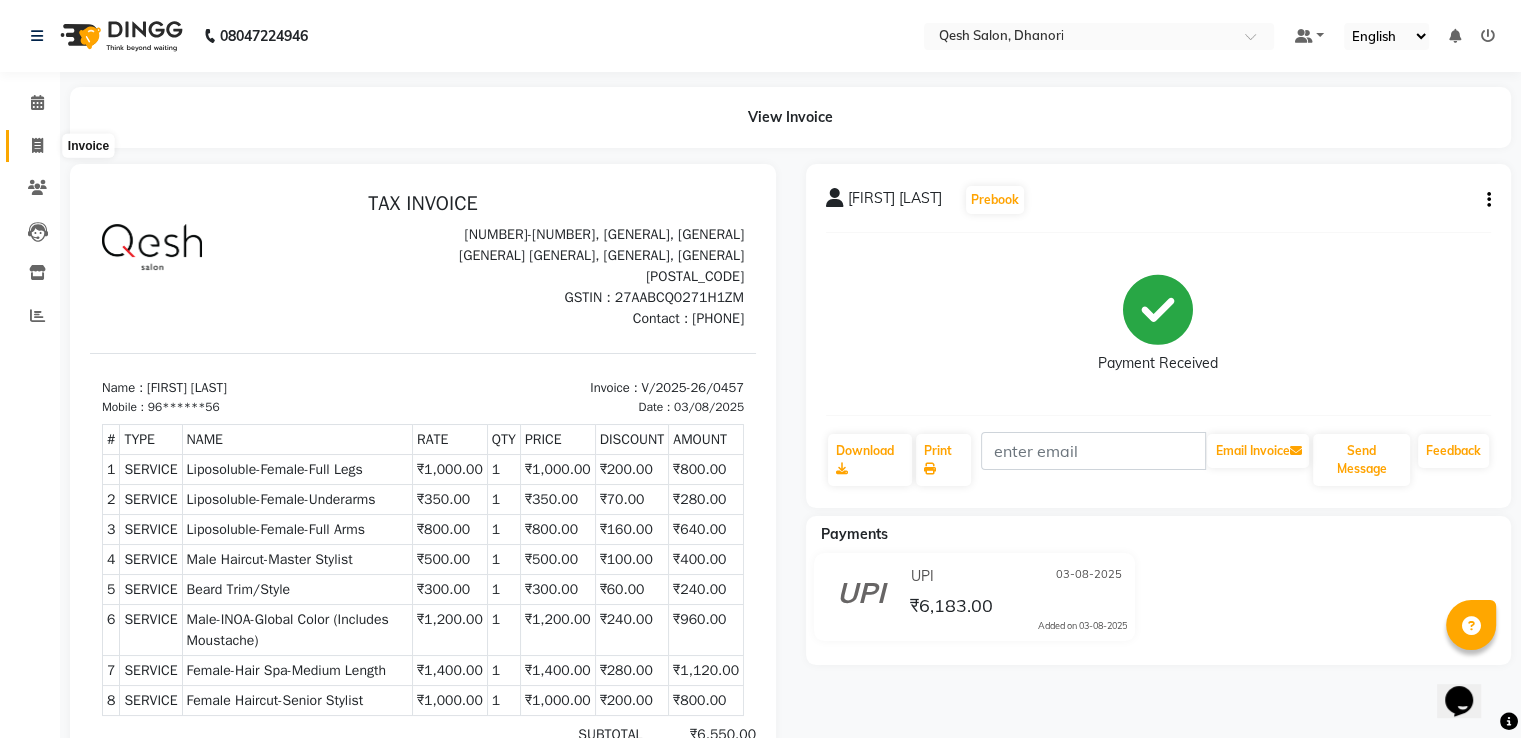 click 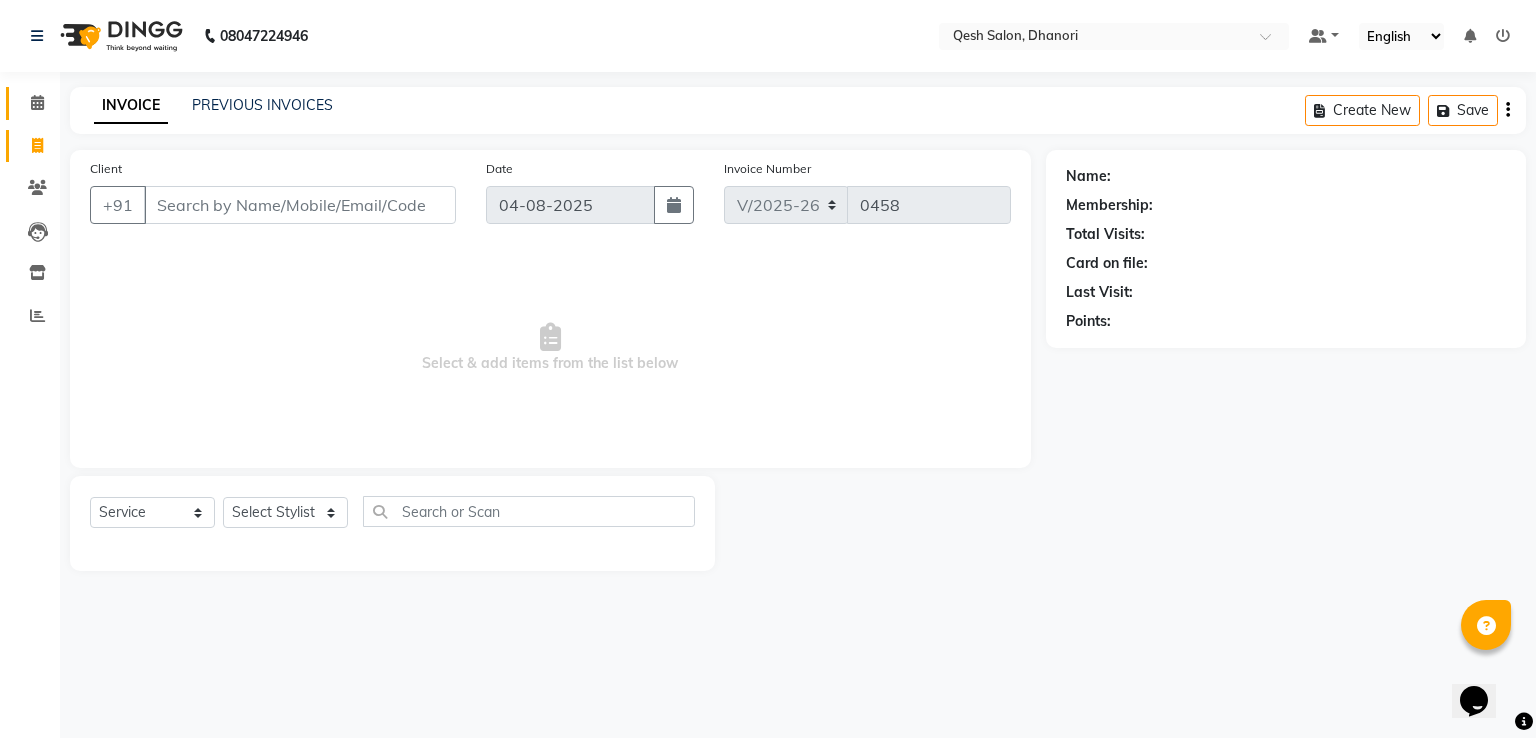 drag, startPoint x: 36, startPoint y: 84, endPoint x: 35, endPoint y: 97, distance: 13.038404 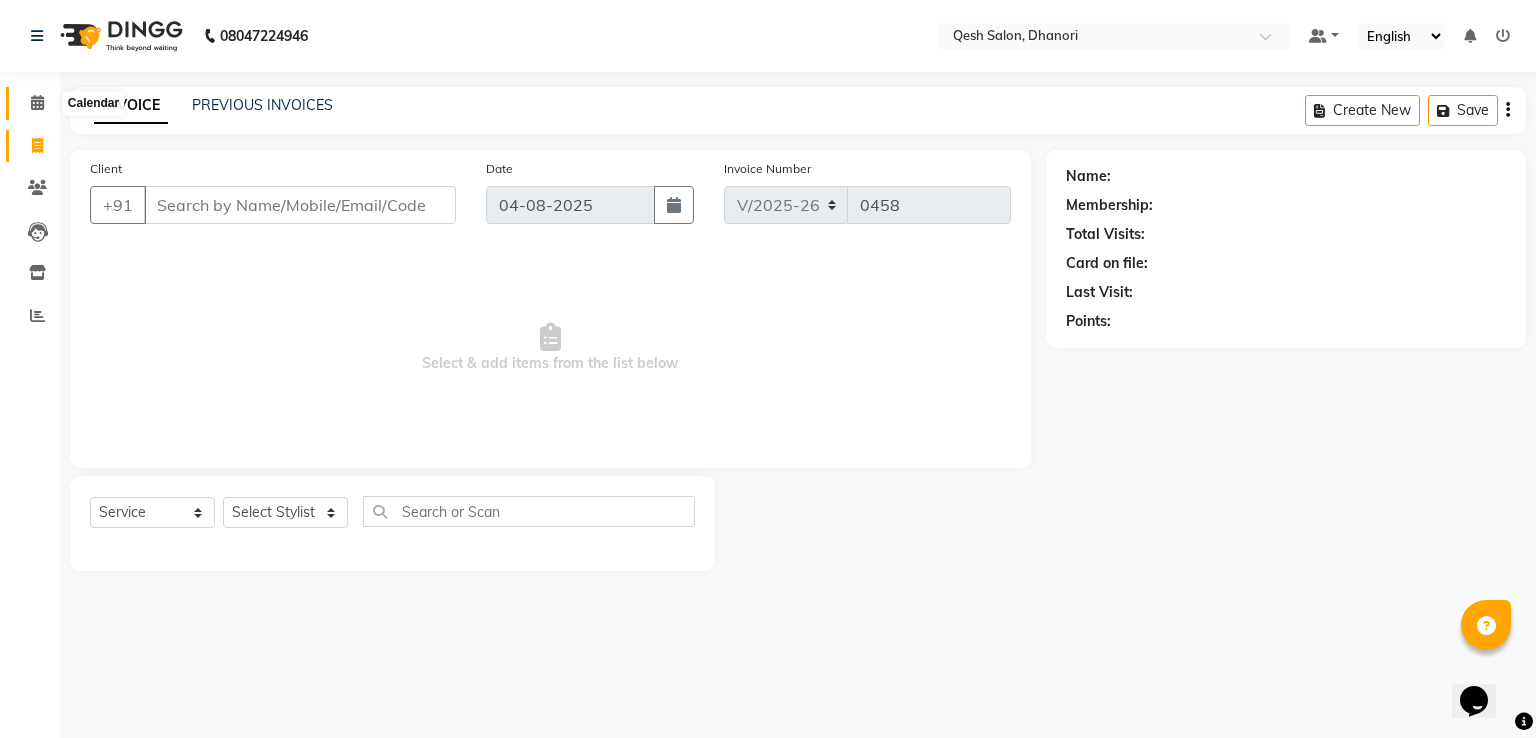 click 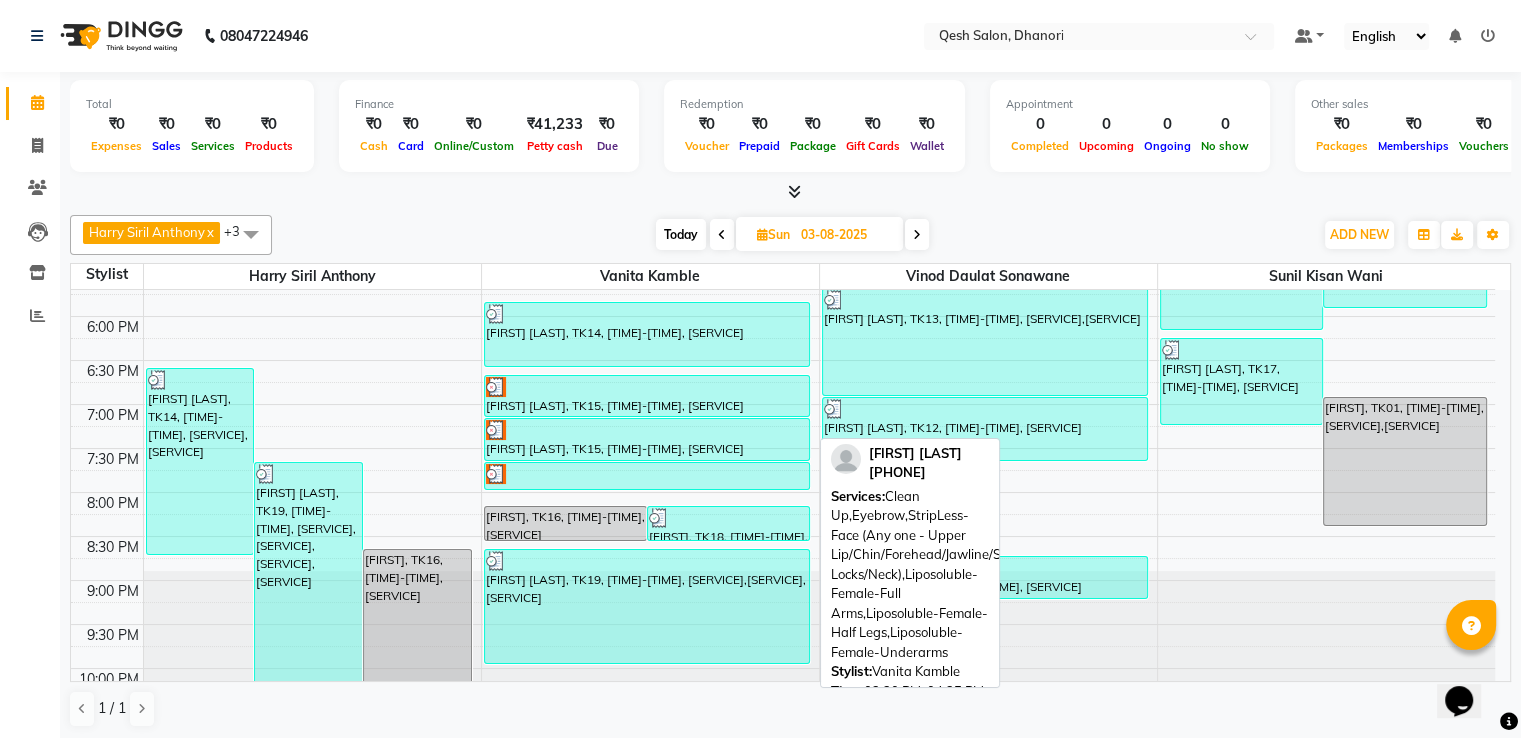scroll, scrollTop: 800, scrollLeft: 0, axis: vertical 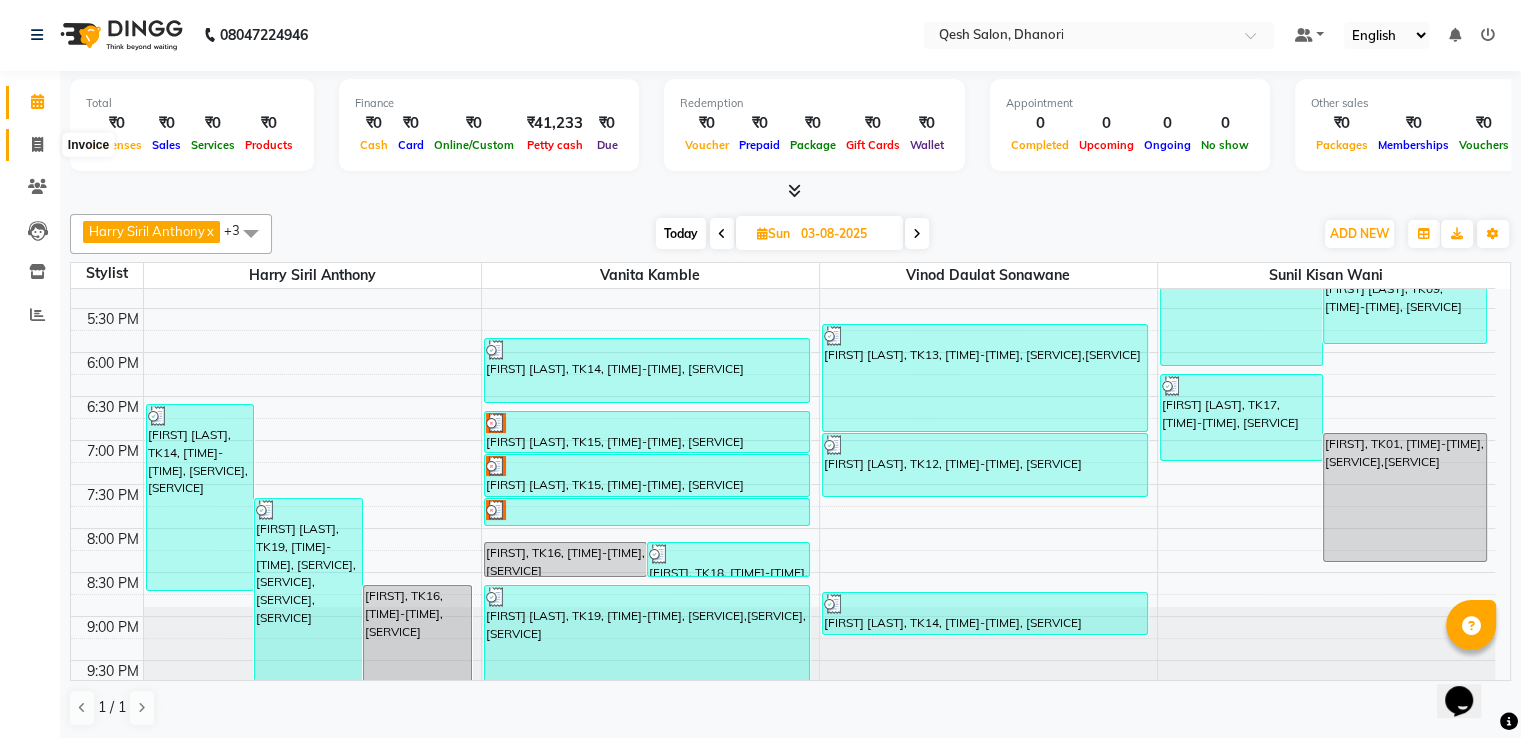 click 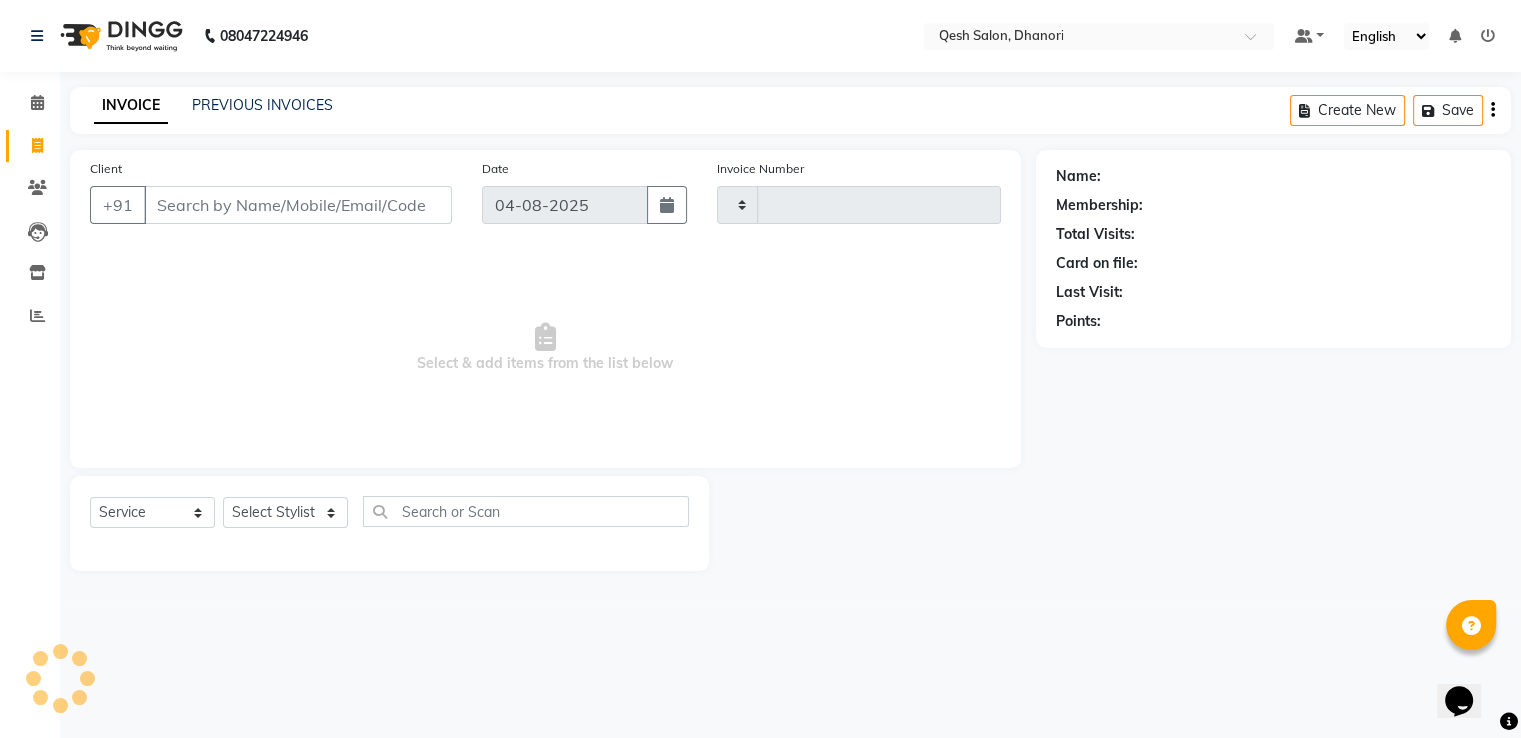 scroll, scrollTop: 0, scrollLeft: 0, axis: both 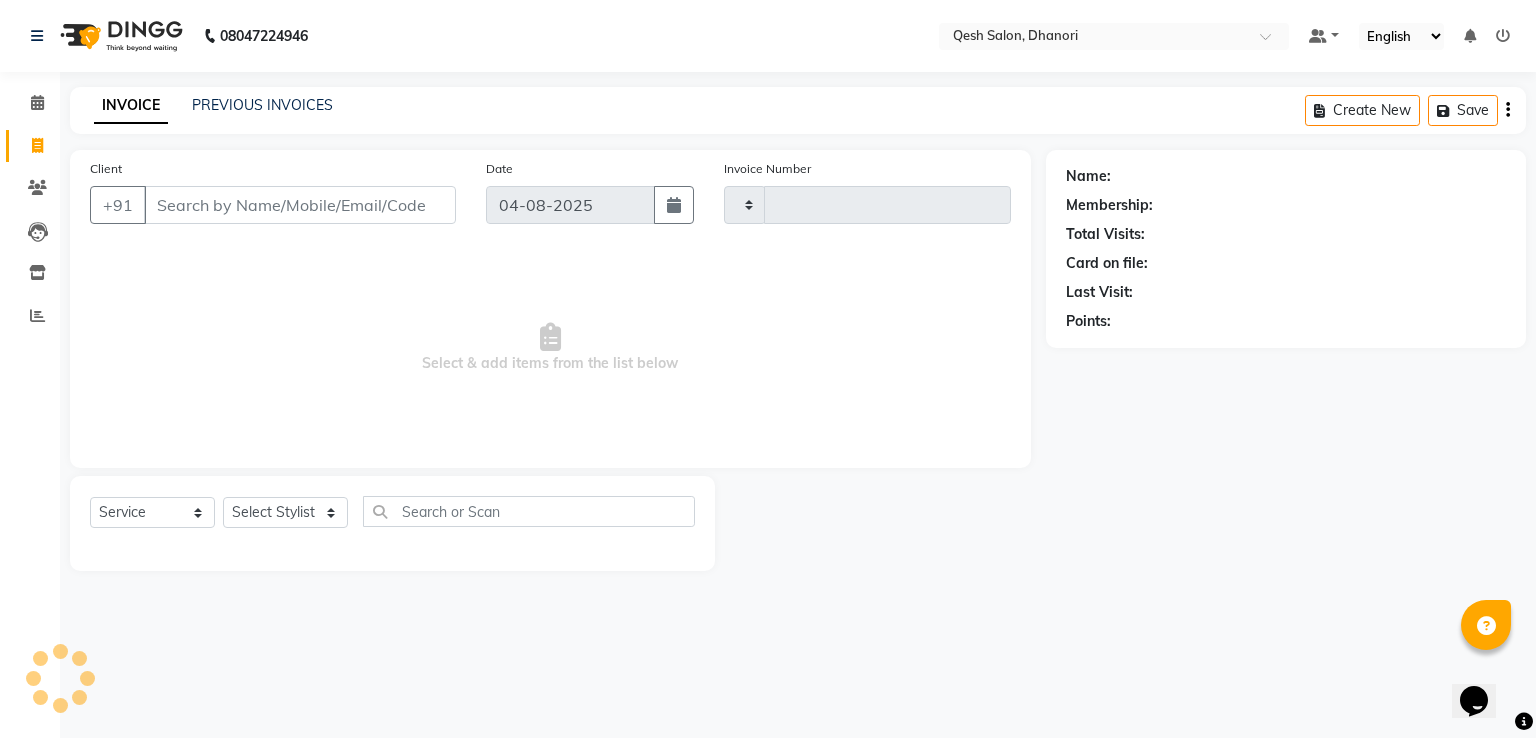 type on "0458" 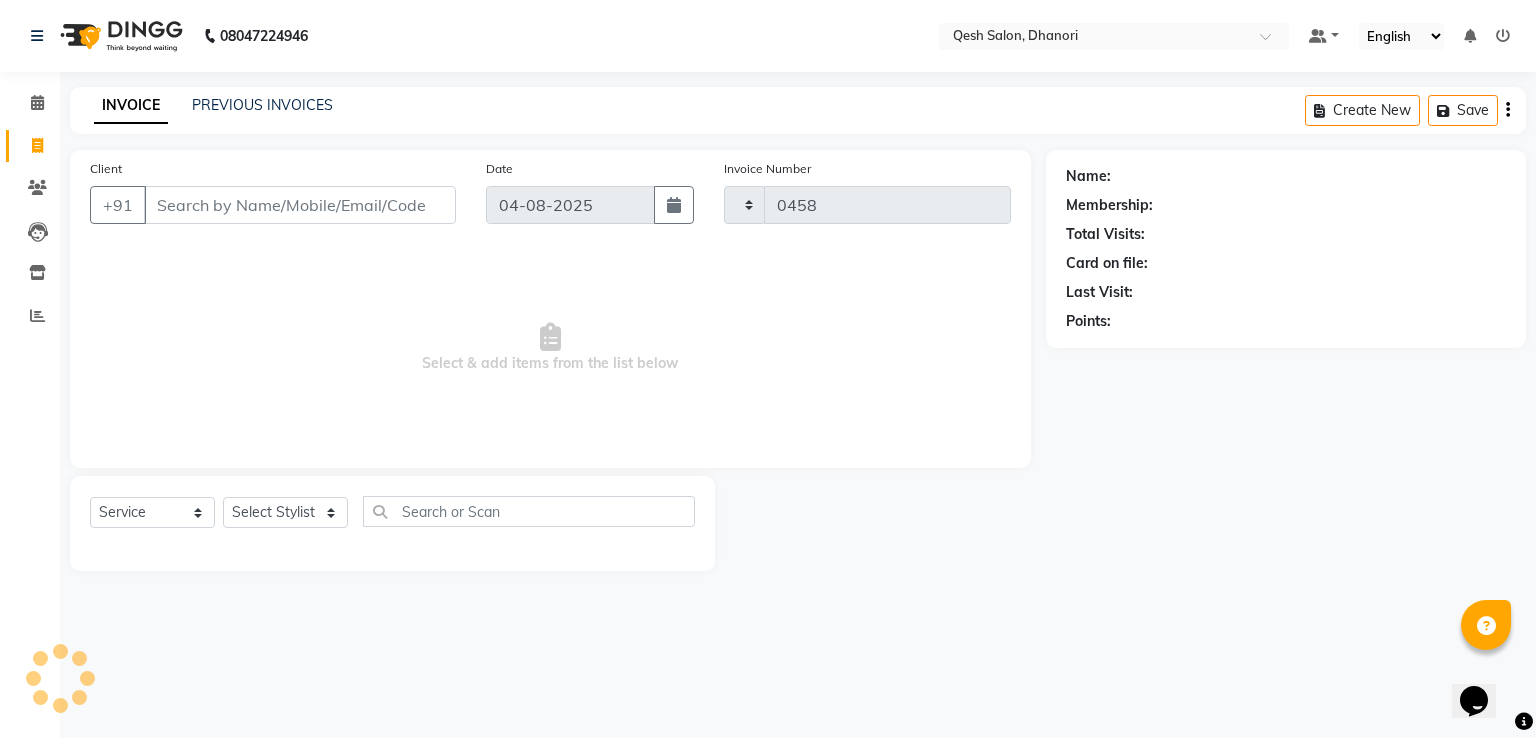 select on "7641" 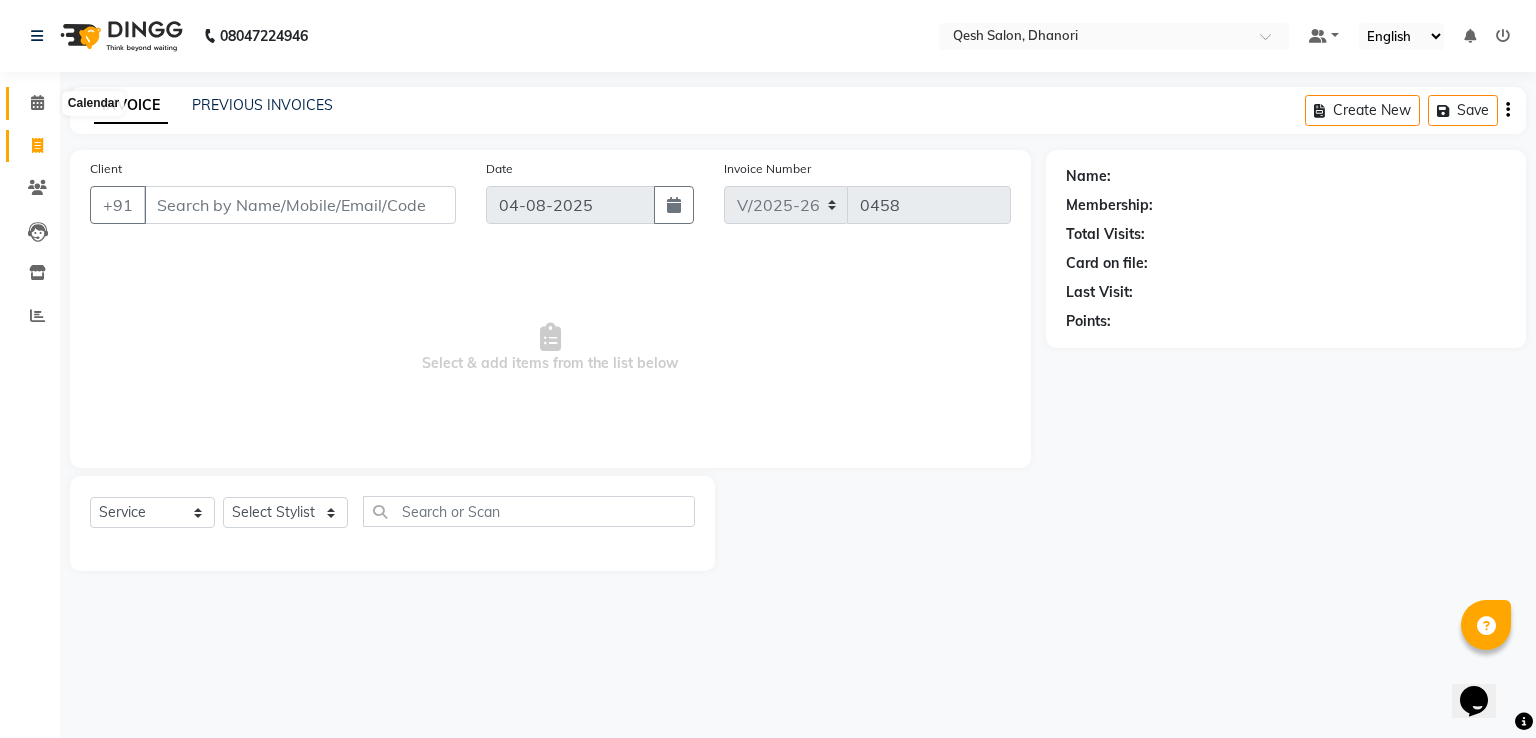 click 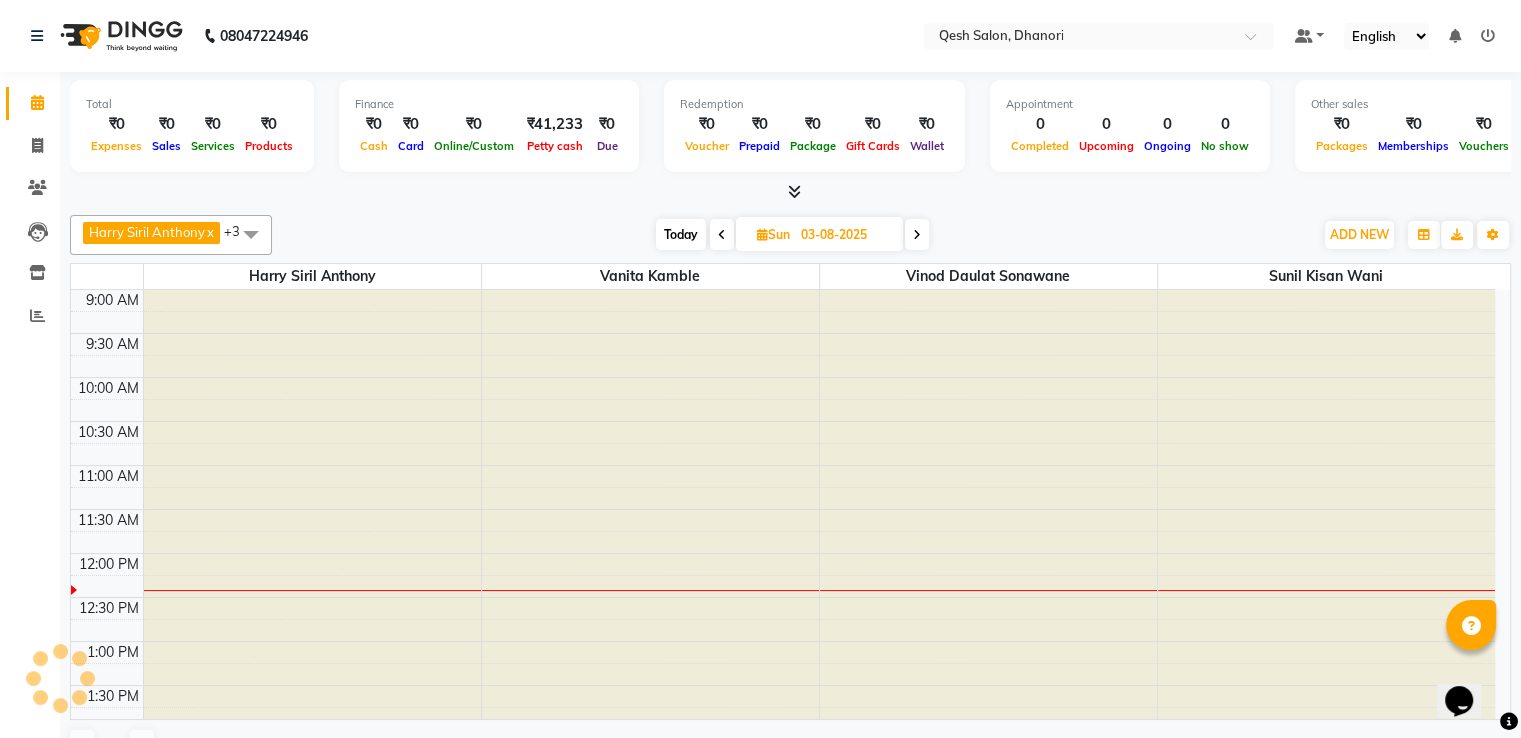 scroll, scrollTop: 0, scrollLeft: 0, axis: both 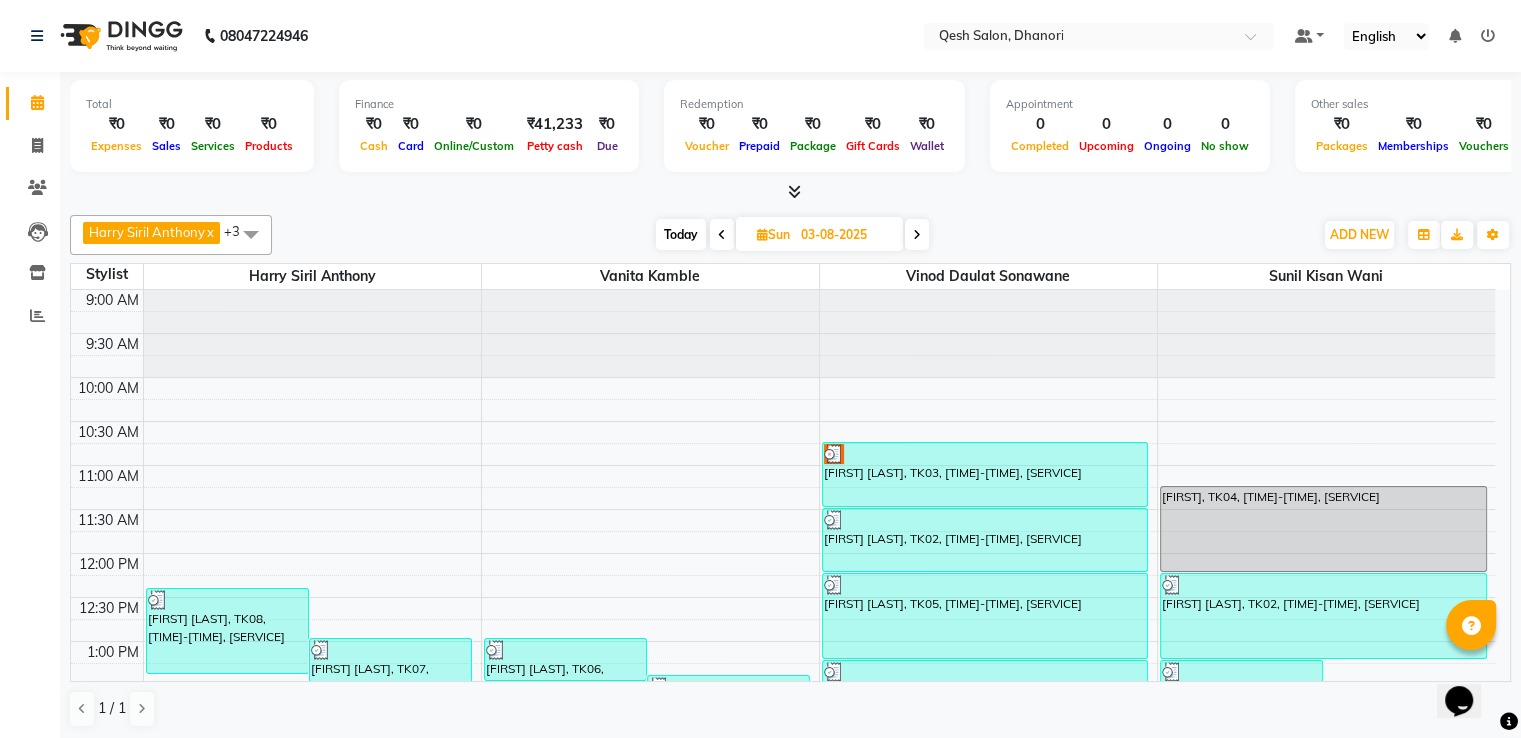 click at bounding box center (917, 235) 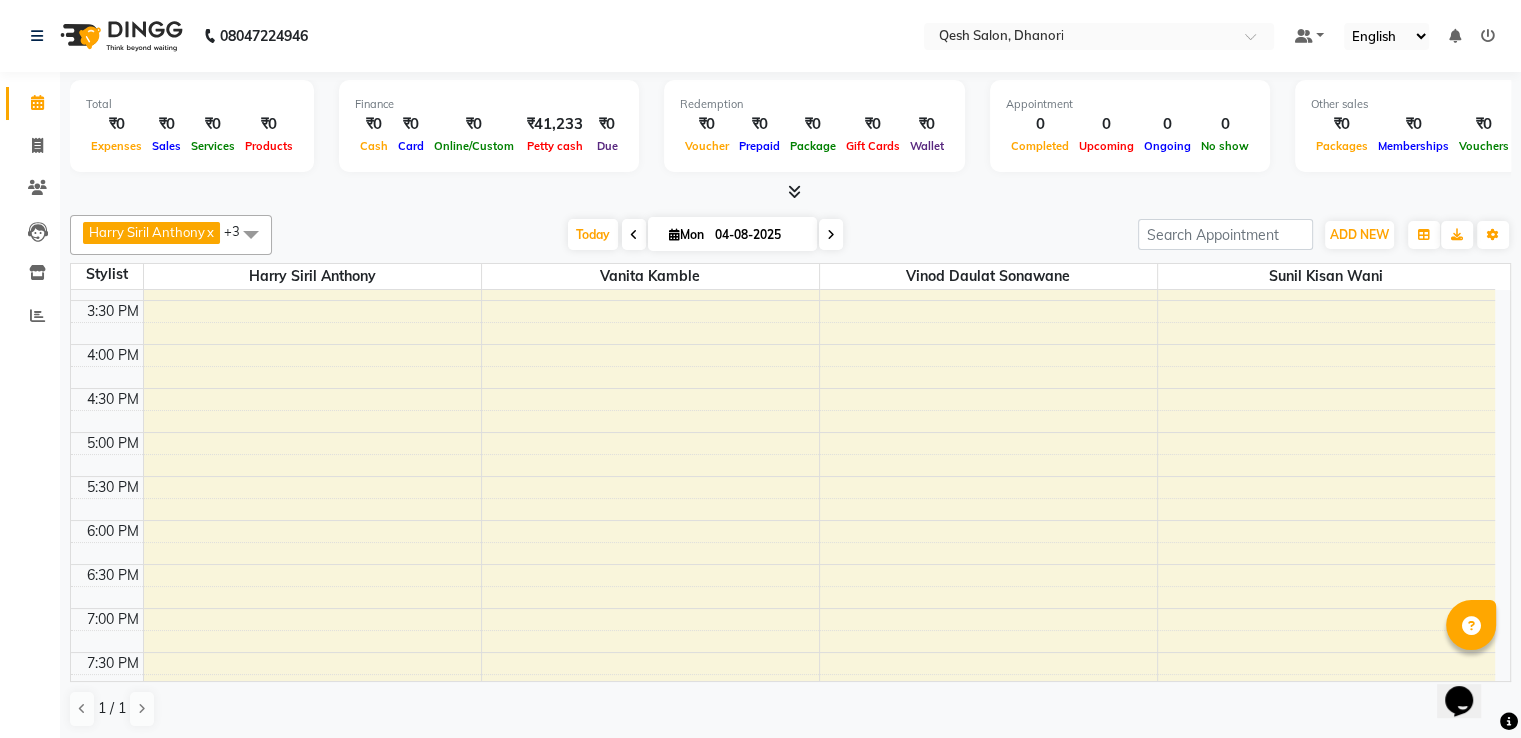 scroll, scrollTop: 563, scrollLeft: 0, axis: vertical 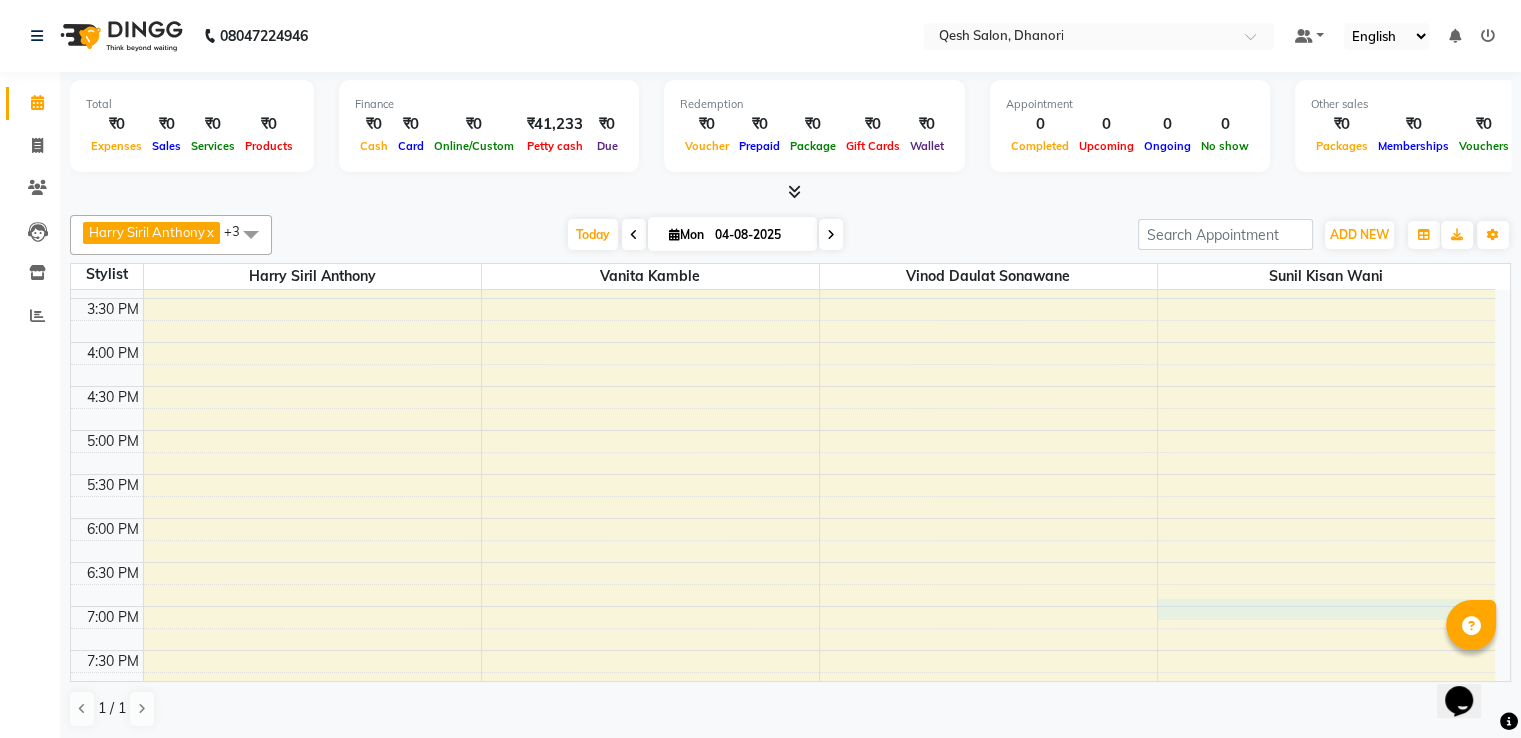 click on "9:00 AM 9:30 AM 10:00 AM 10:30 AM 11:00 AM 11:30 AM 12:00 PM 12:30 PM 1:00 PM 1:30 PM 2:00 PM 2:30 PM 3:00 PM 3:30 PM 4:00 PM 4:30 PM 5:00 PM 5:30 PM 6:00 PM 6:30 PM 7:00 PM 7:30 PM 8:00 PM 8:30 PM 9:00 PM 9:30 PM 10:00 PM 10:30 PM" at bounding box center [783, 342] 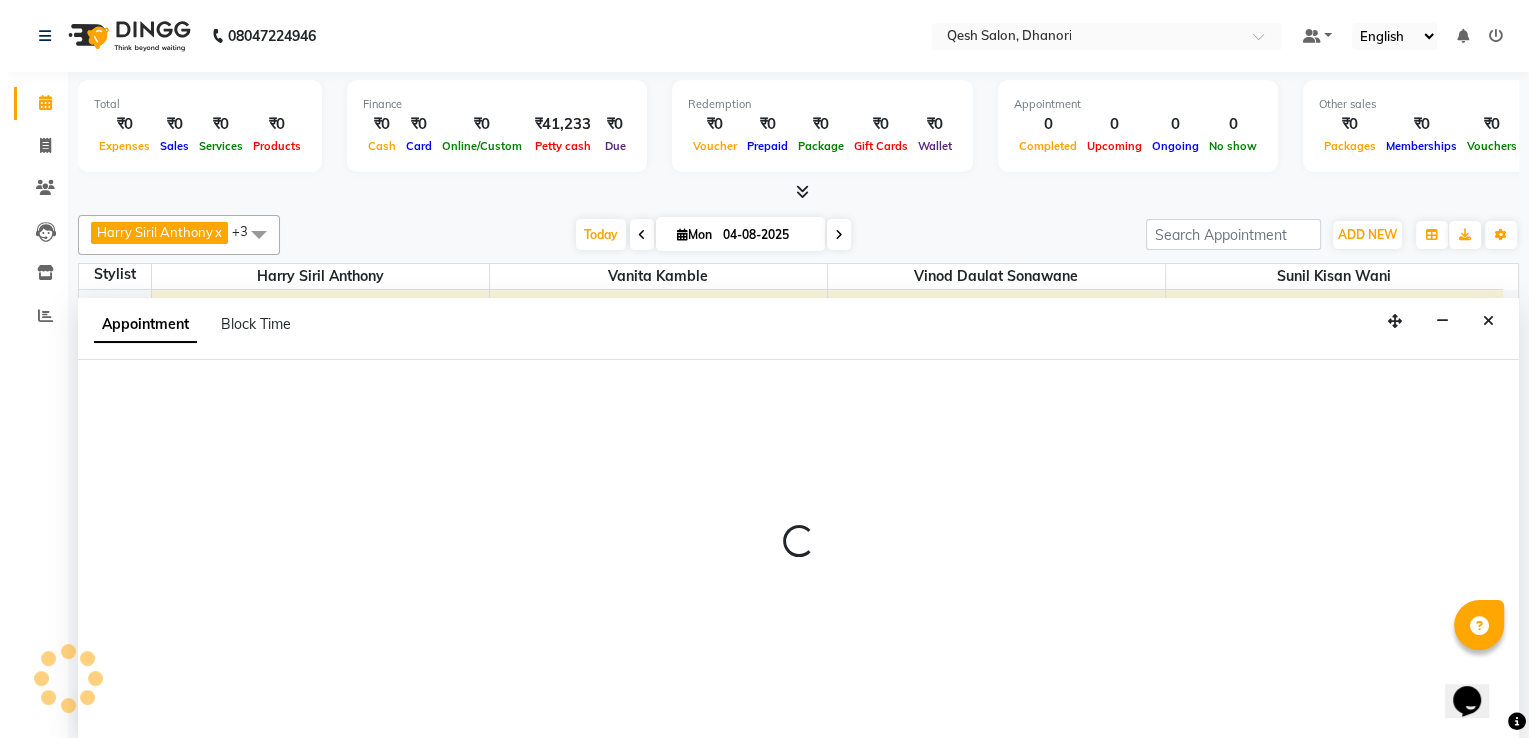 scroll, scrollTop: 1, scrollLeft: 0, axis: vertical 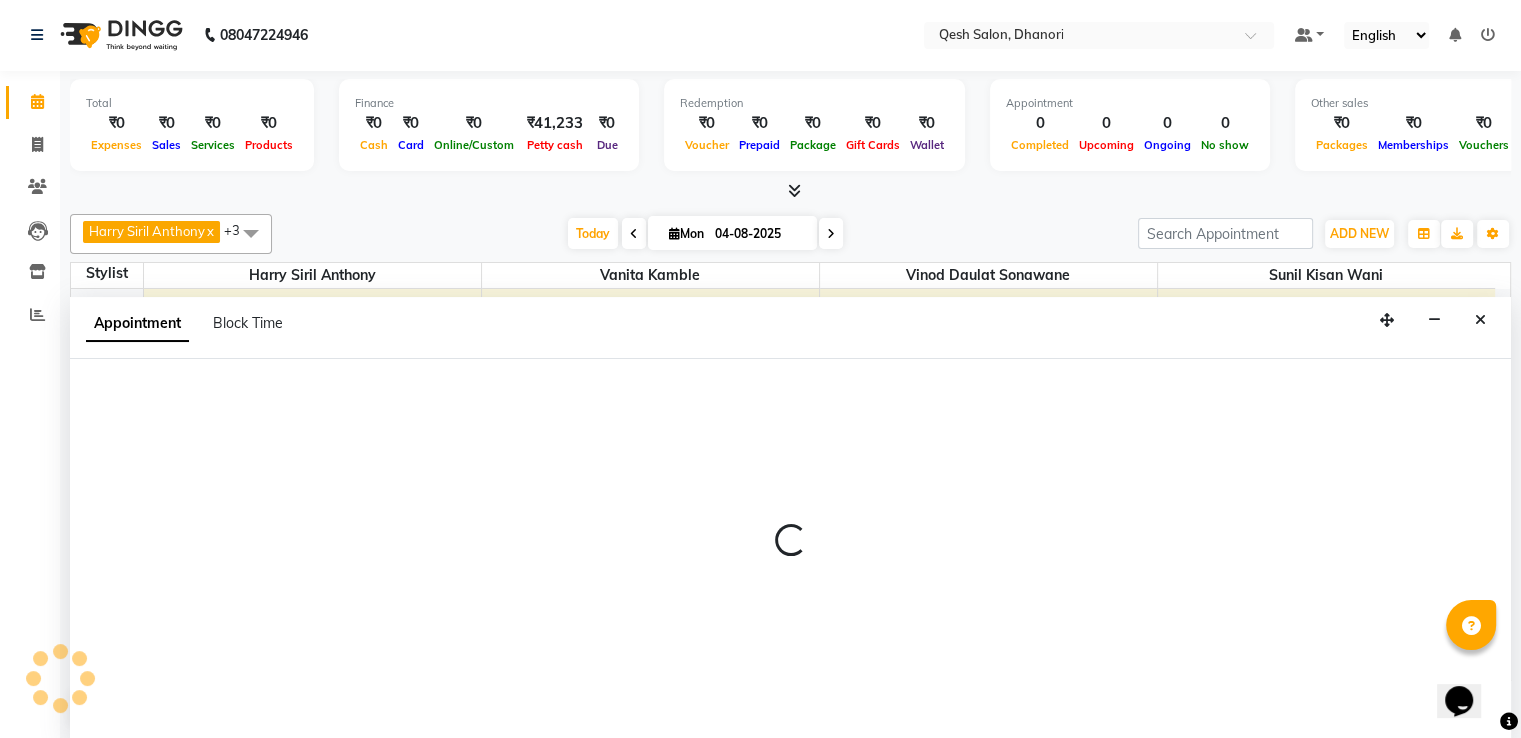 select on "85050" 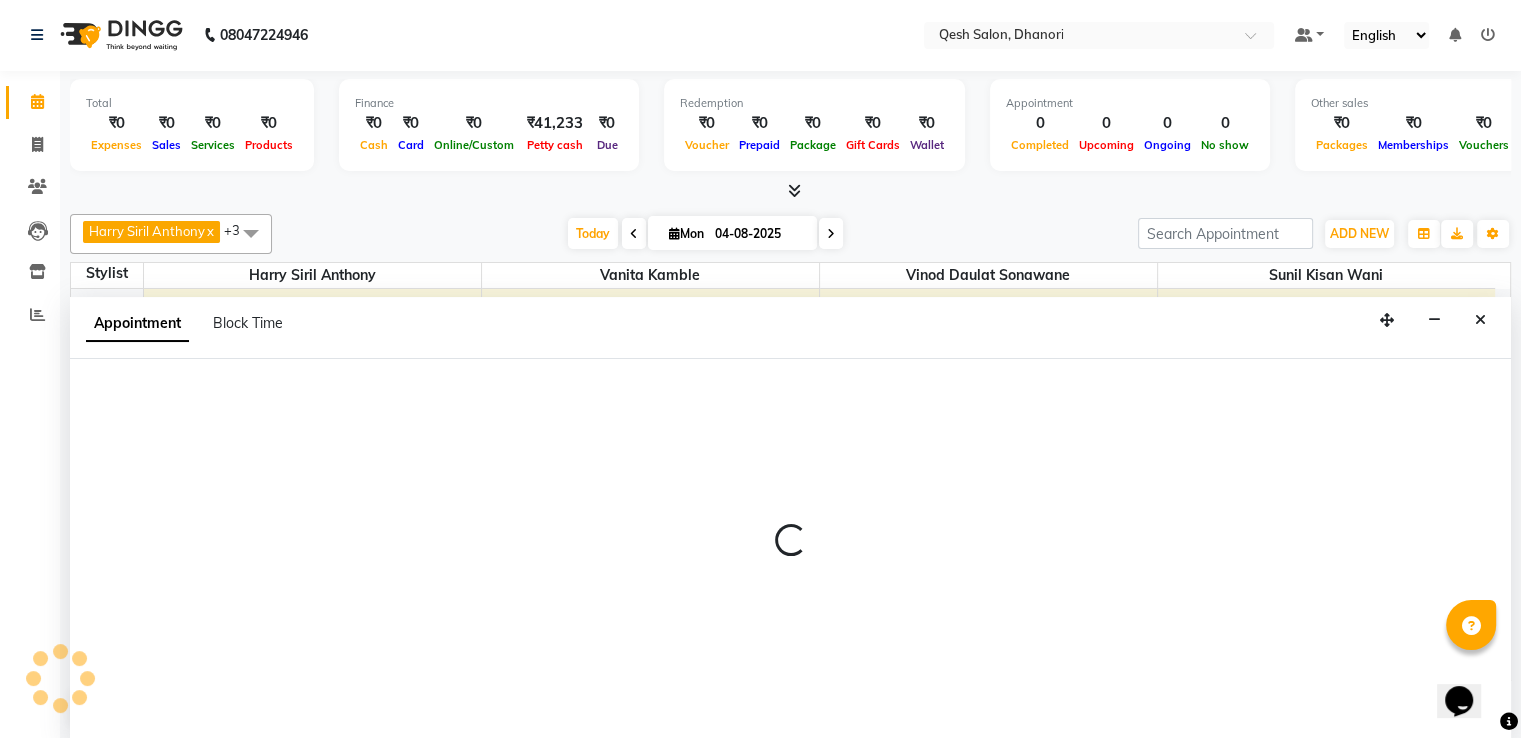 select on "tentative" 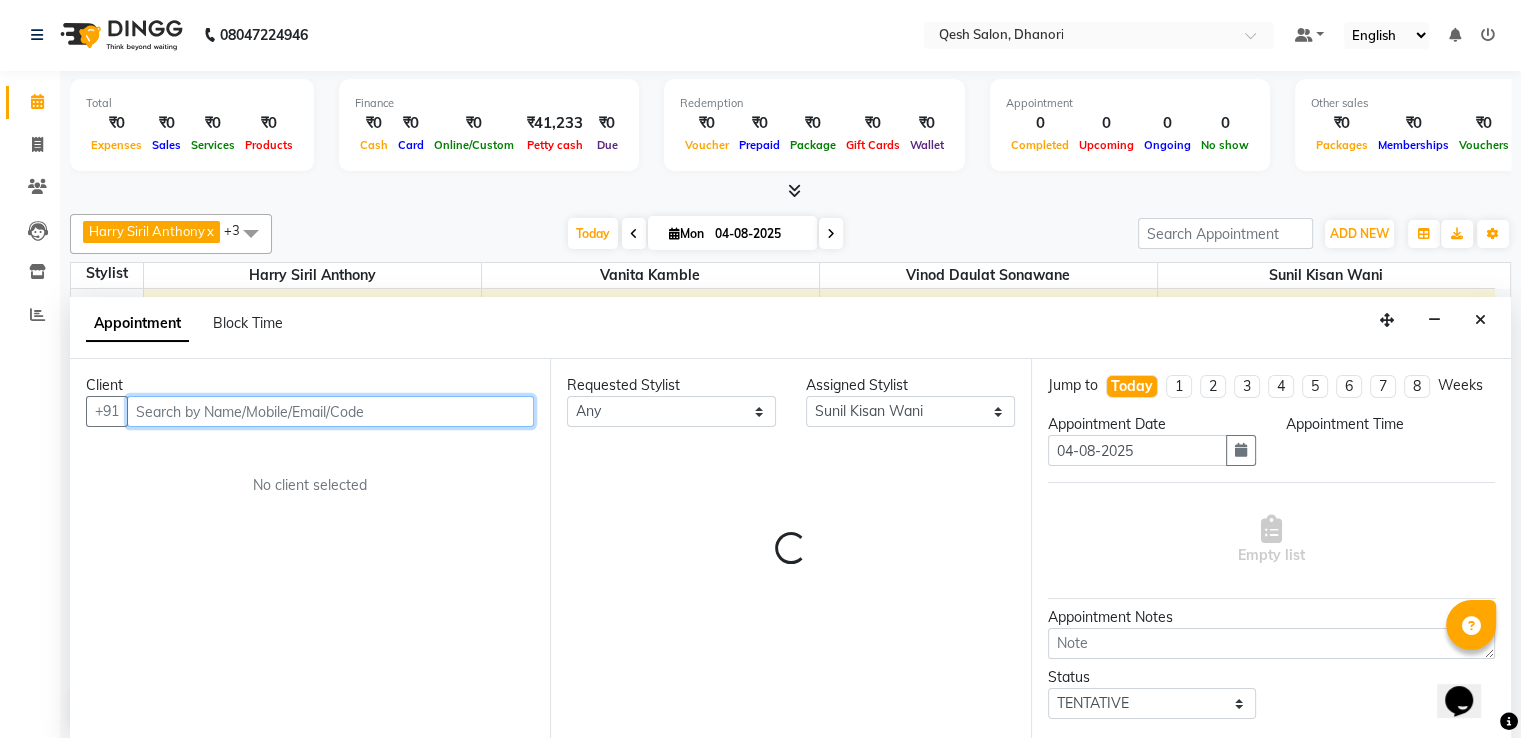 select on "1140" 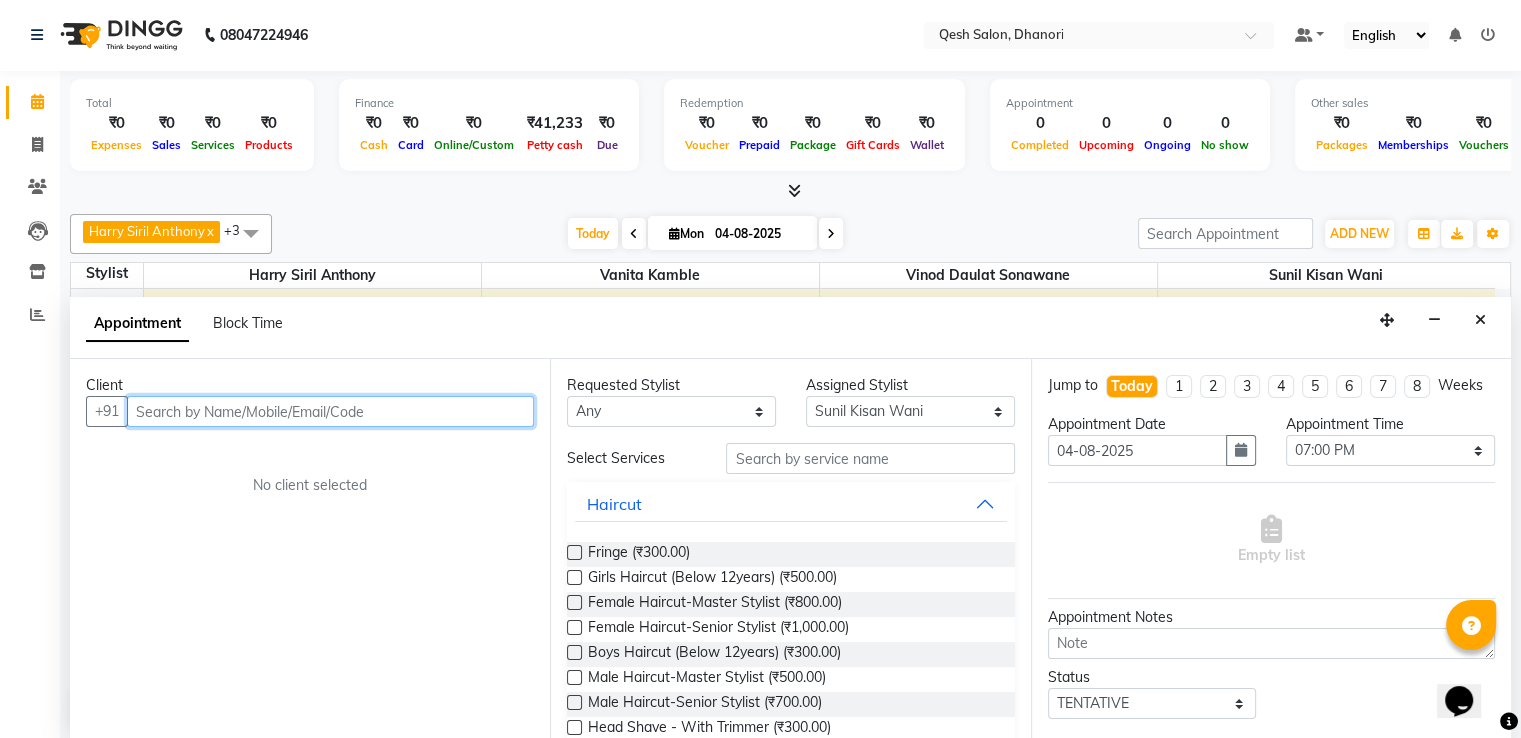 click at bounding box center [330, 411] 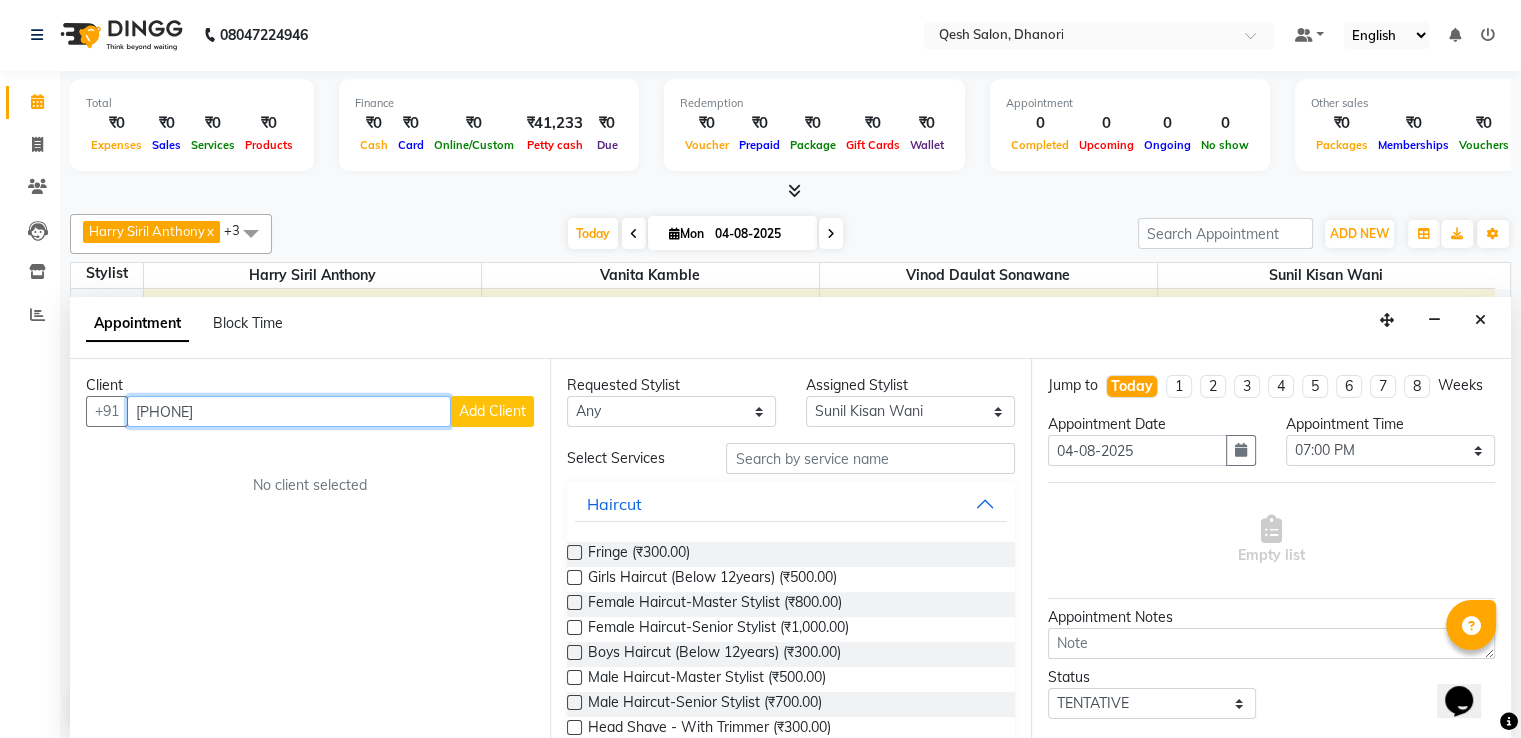 type on "7506119396" 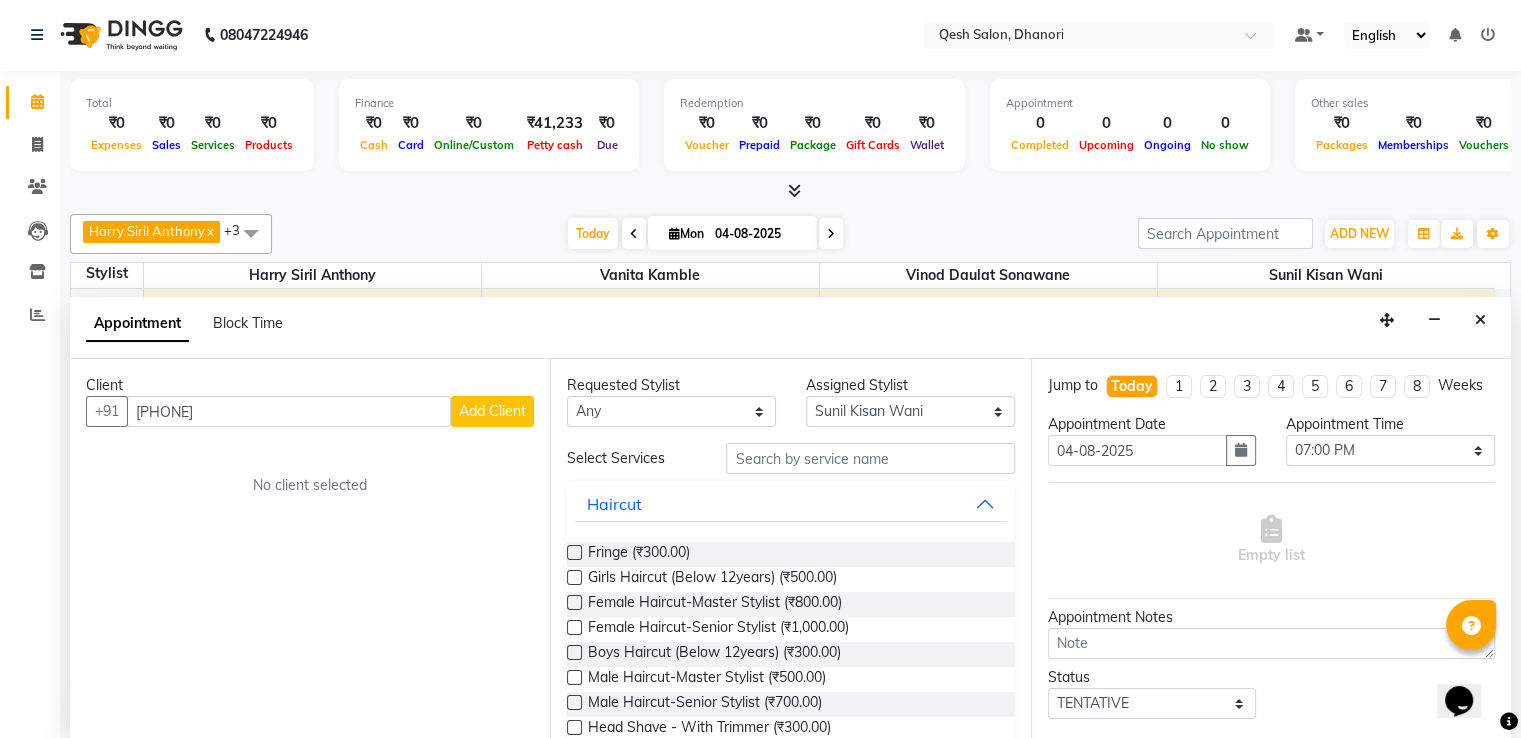 click on "Add Client" at bounding box center (492, 411) 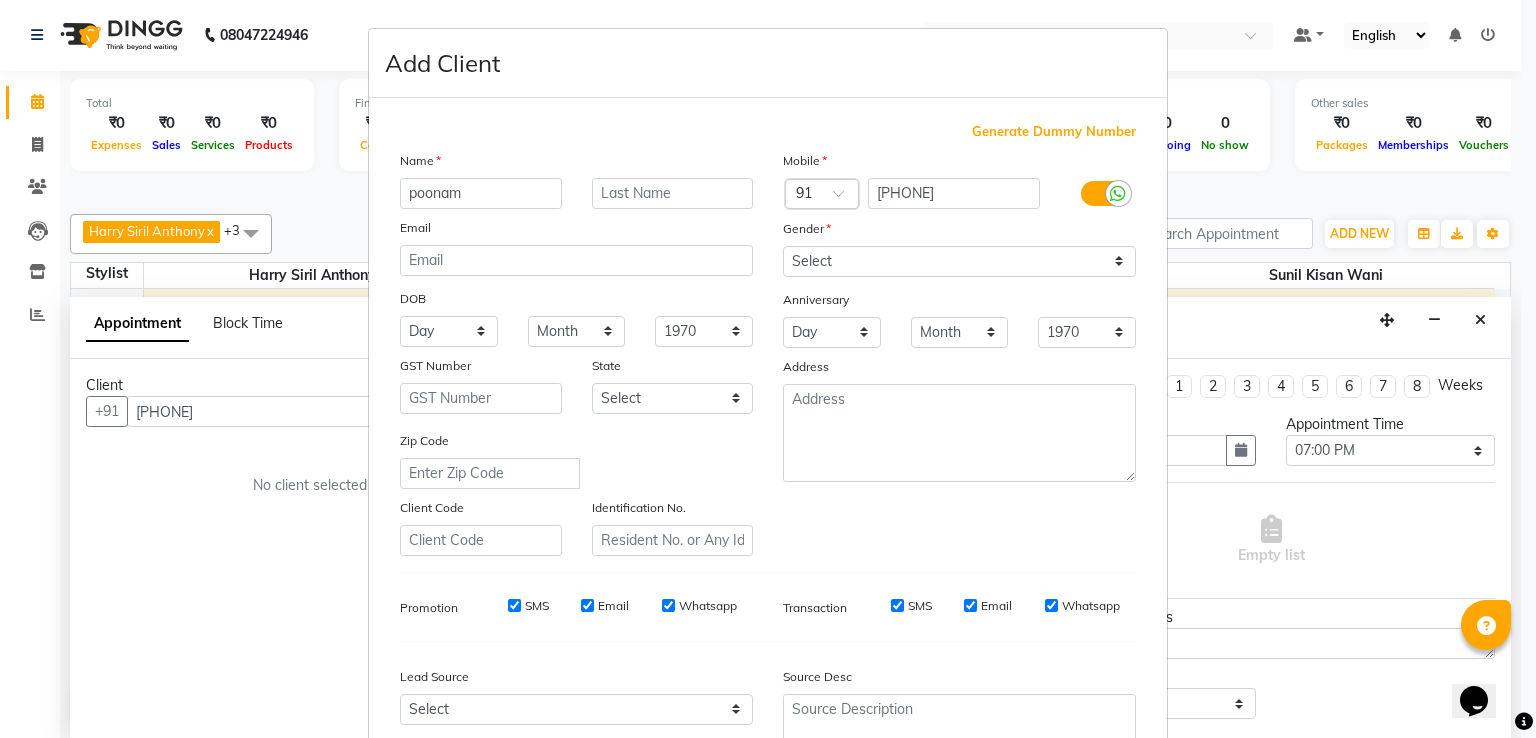 type on "poonam" 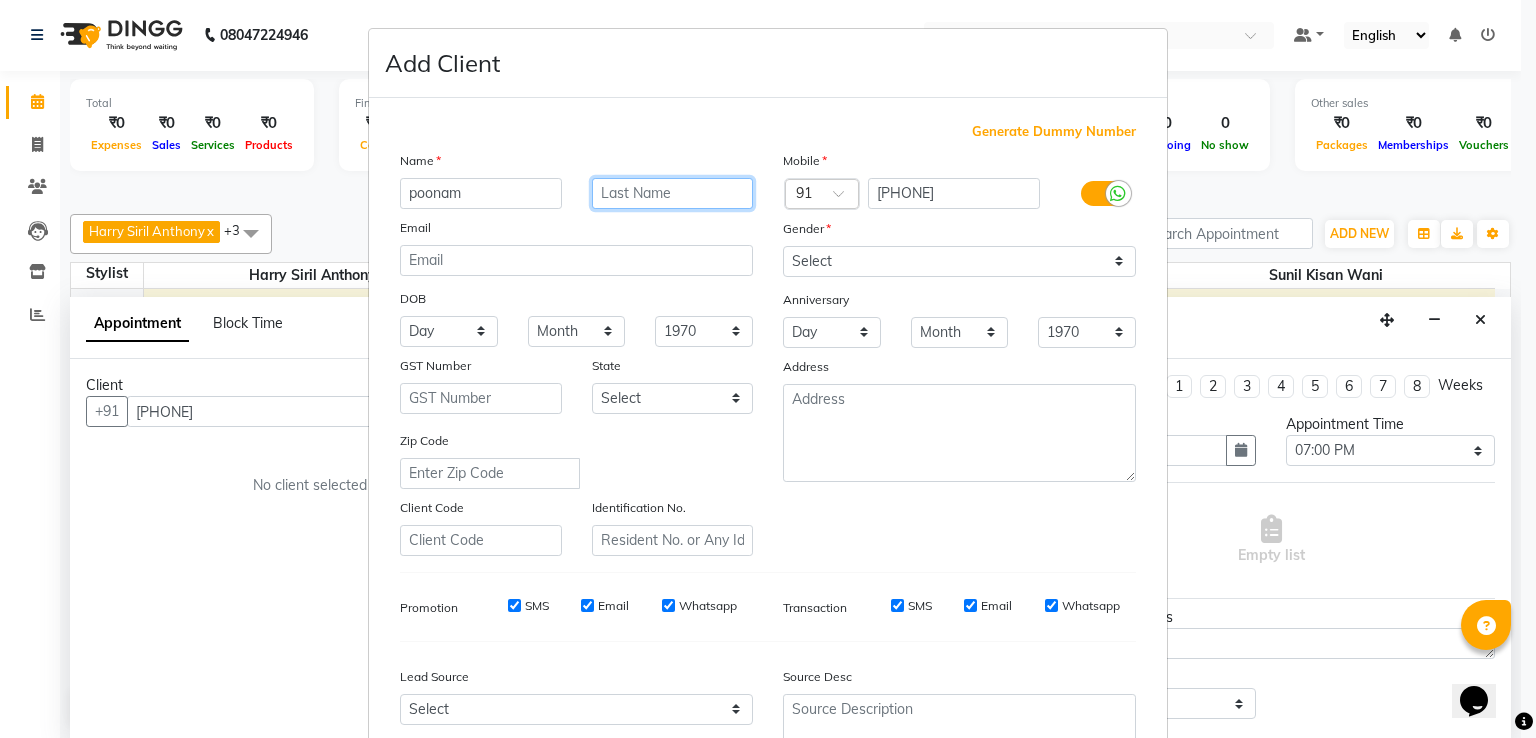 click at bounding box center [673, 193] 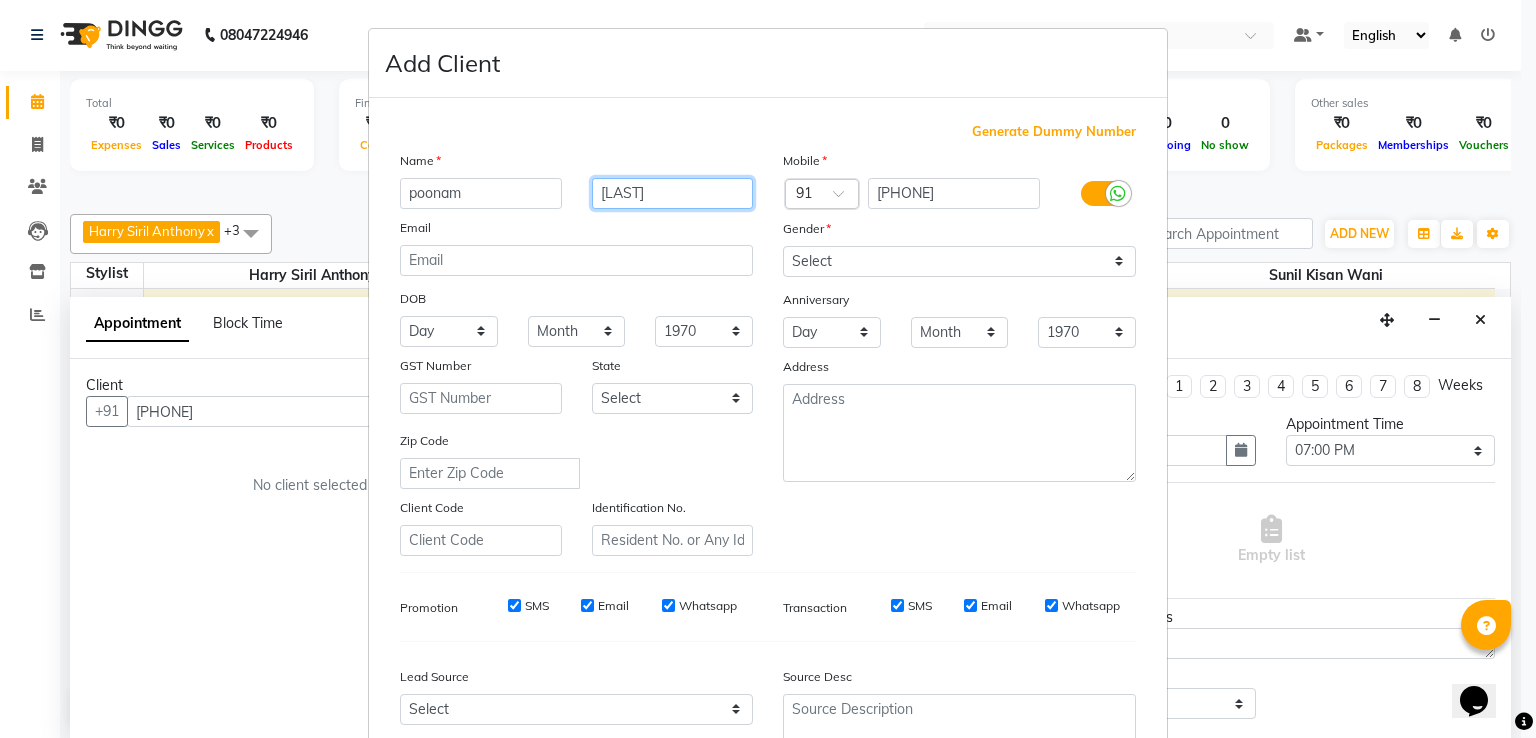 type on "Sindal" 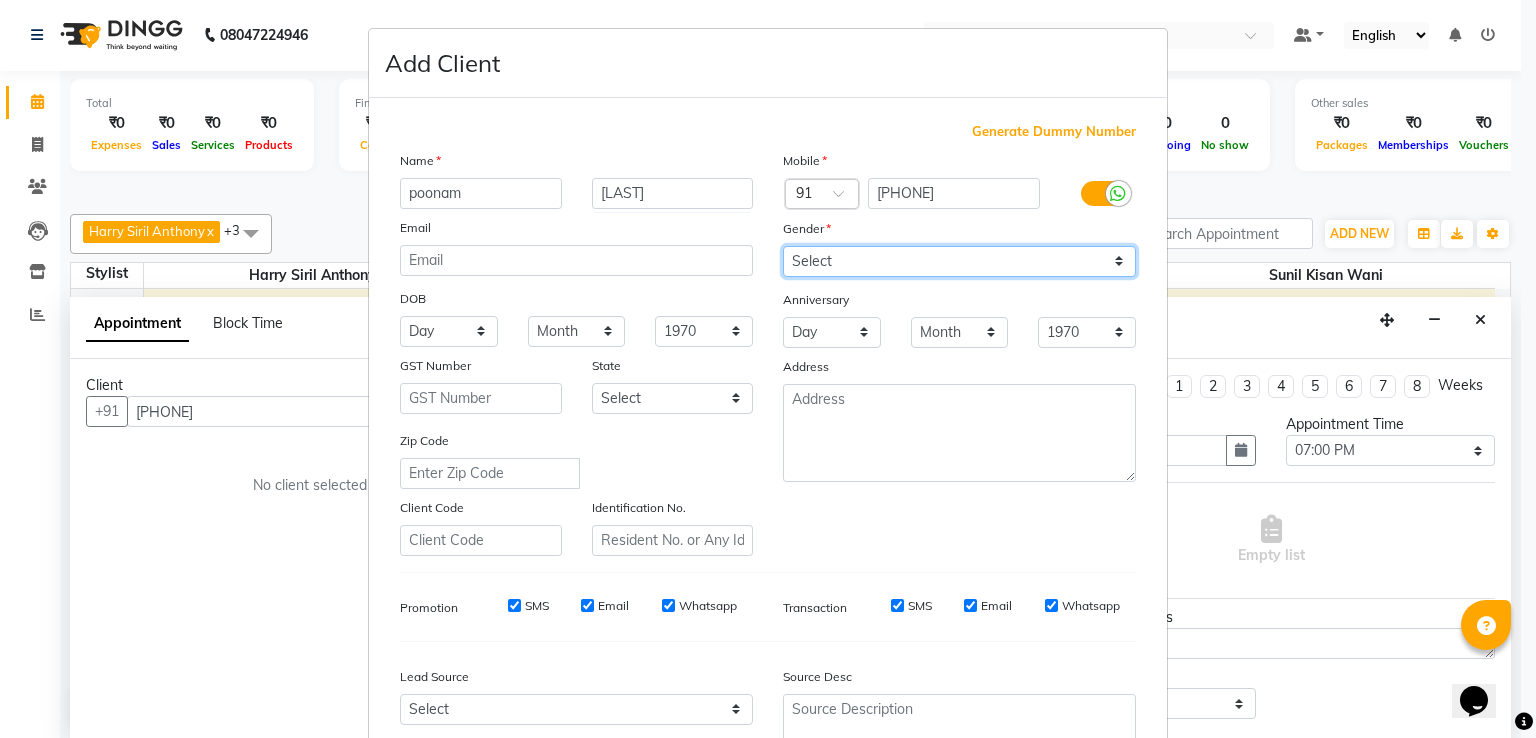 click on "Select Male Female Other Prefer Not To Say" at bounding box center (959, 261) 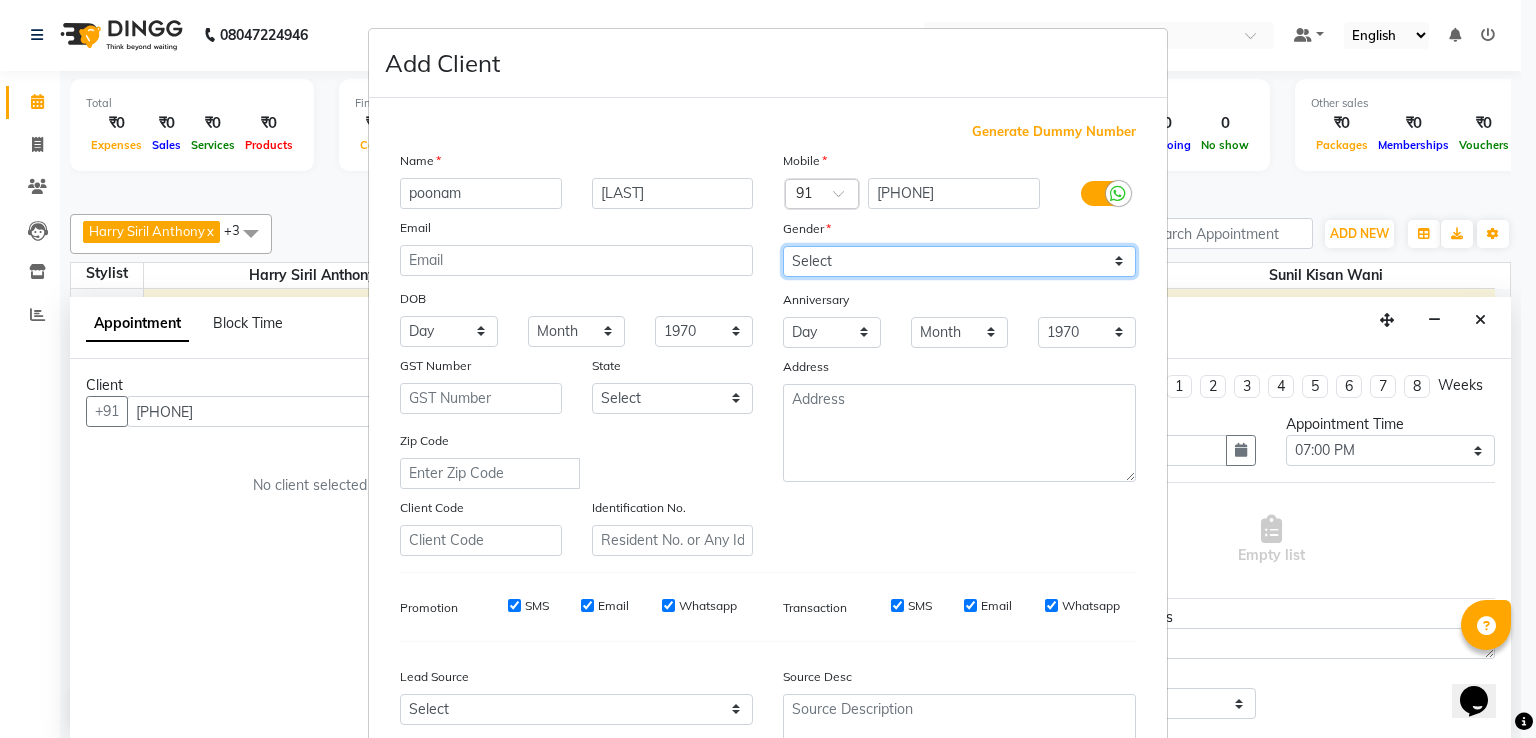 select on "female" 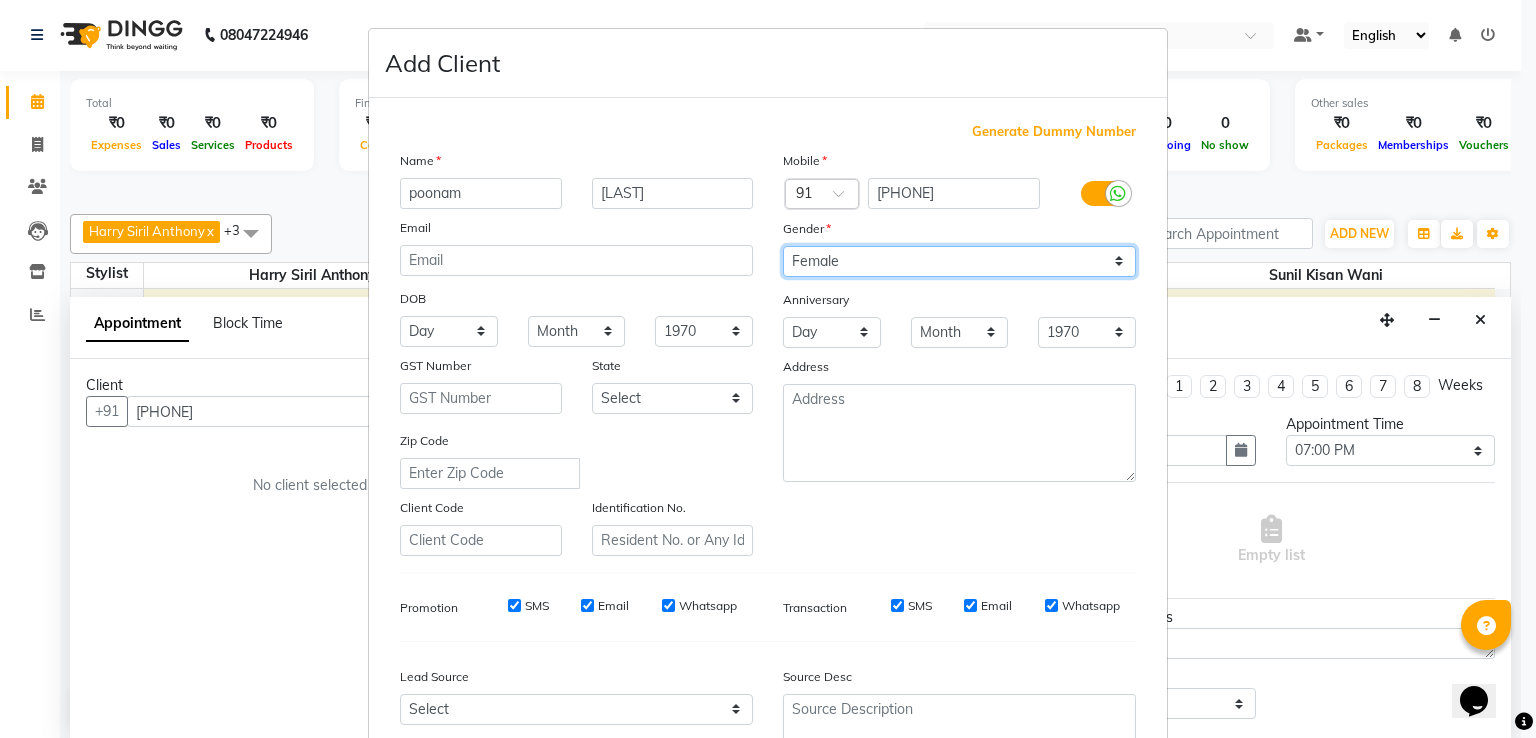 click on "Select Male Female Other Prefer Not To Say" at bounding box center (959, 261) 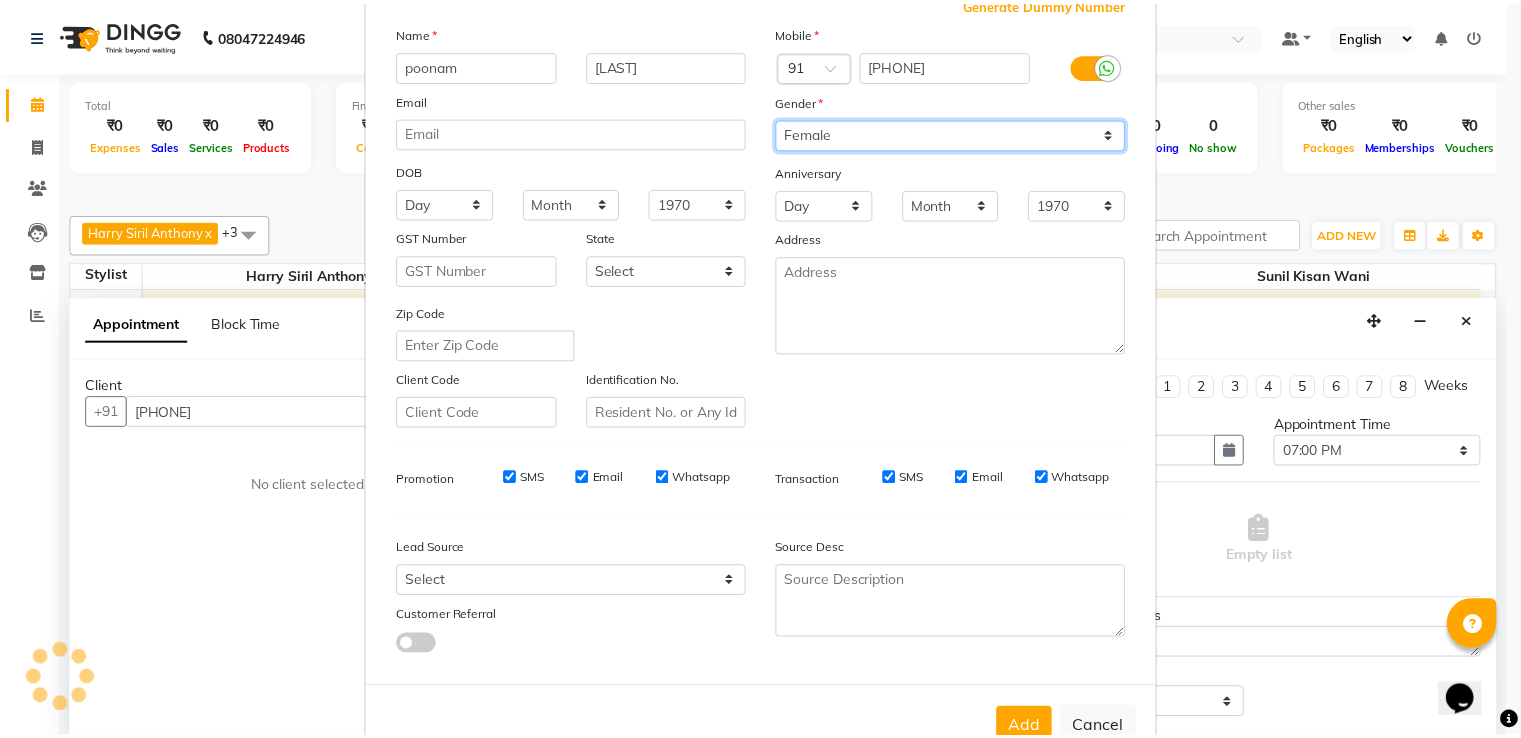 scroll, scrollTop: 195, scrollLeft: 0, axis: vertical 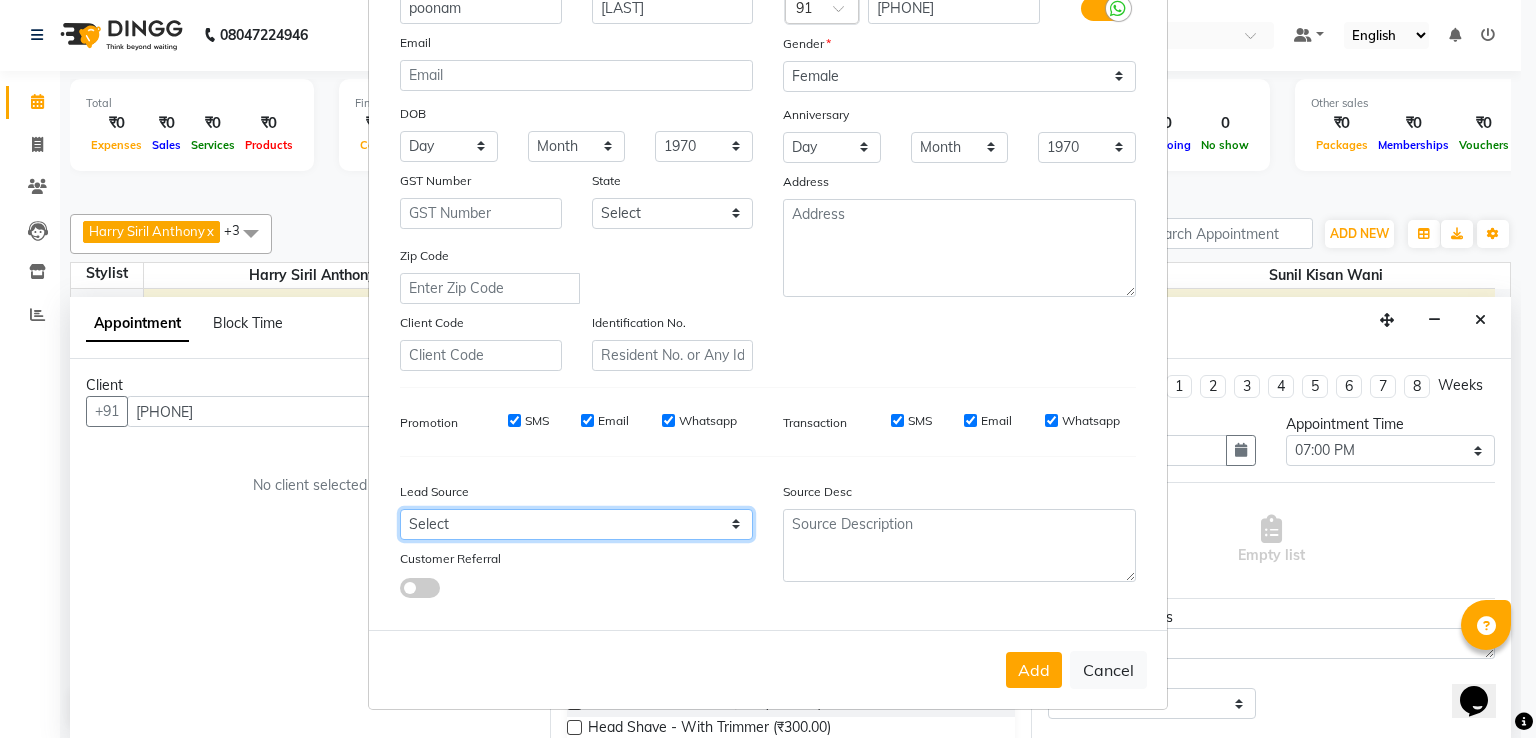 click on "Select Walk-in Referral Internet Friend Word of Mouth Advertisement Facebook JustDial Google Other" at bounding box center [576, 524] 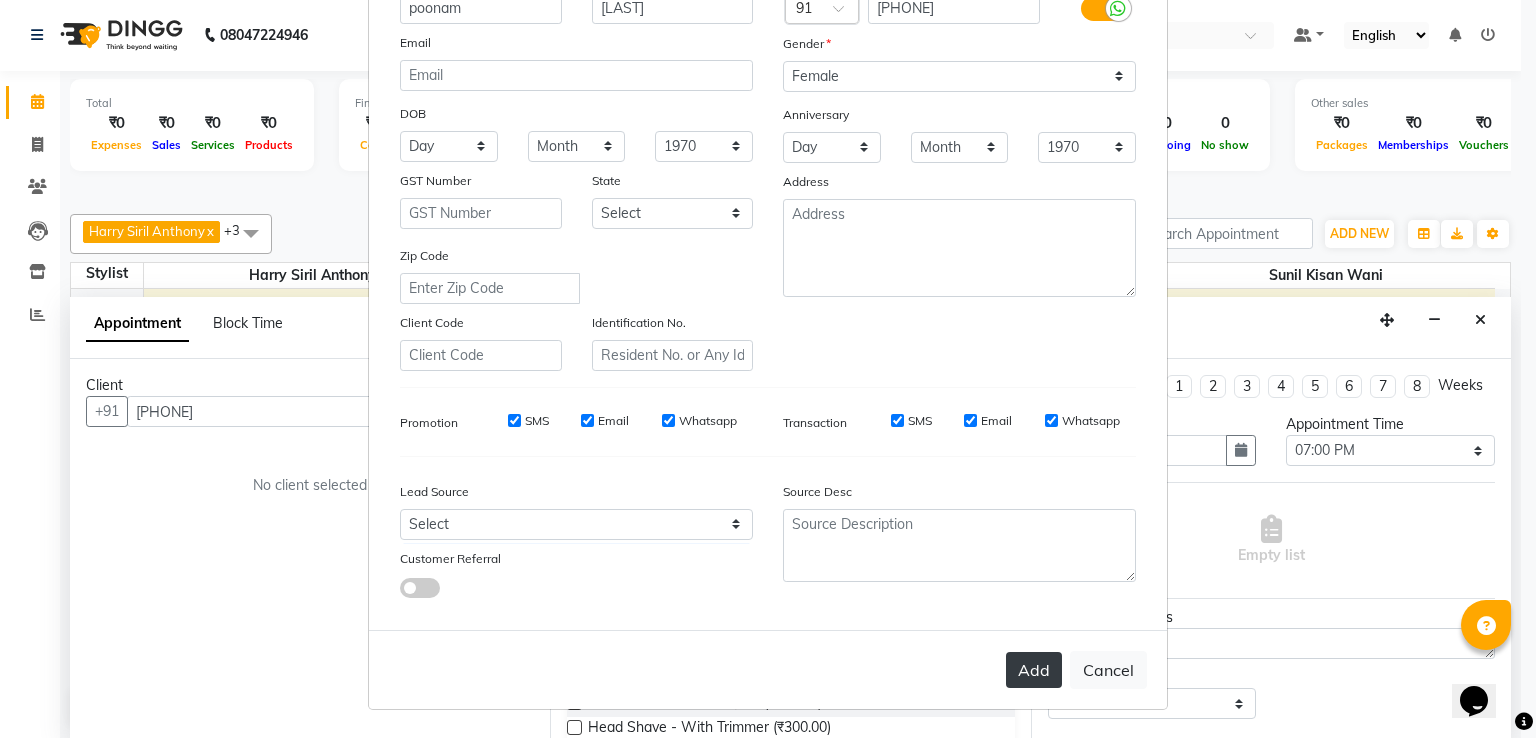 click on "Add" at bounding box center (1034, 670) 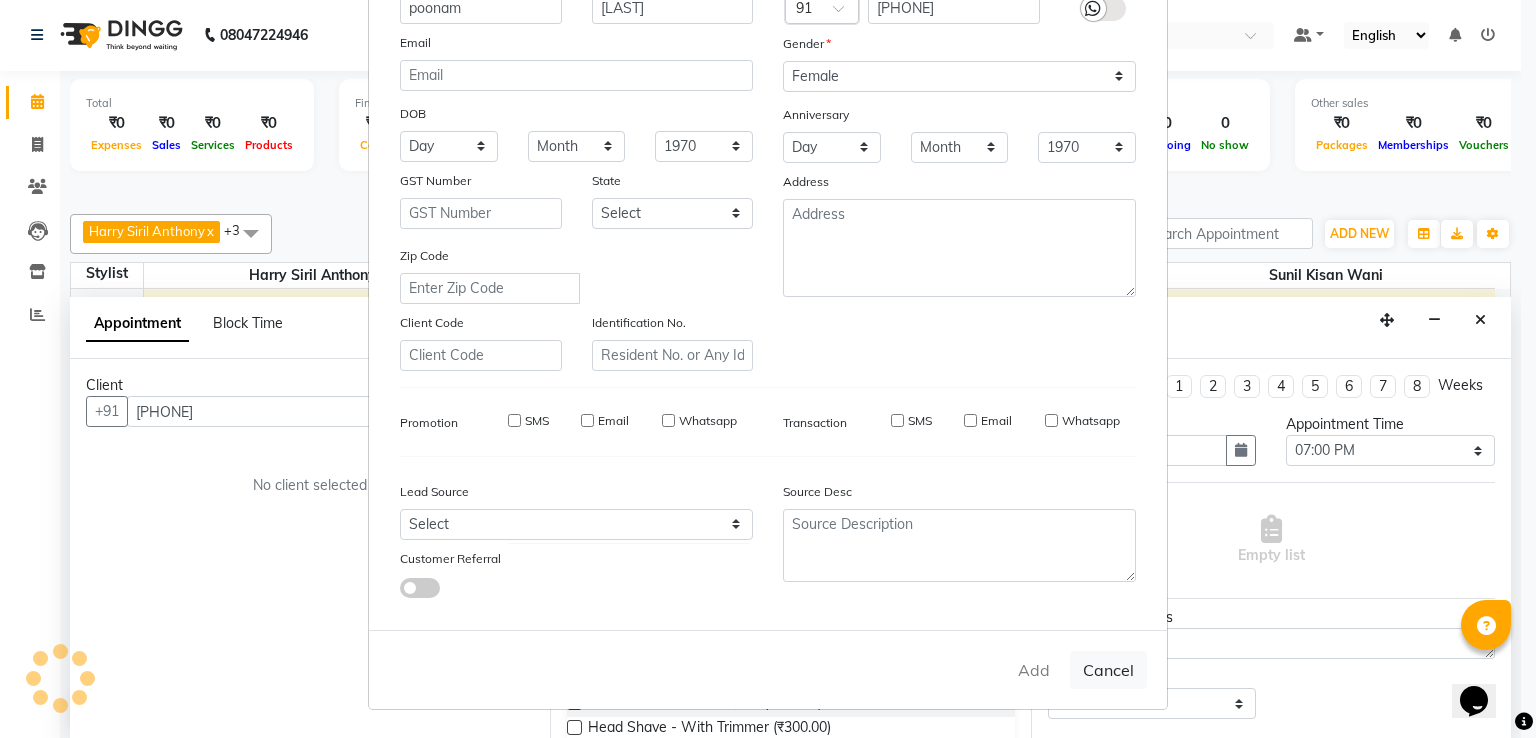 type on "75******96" 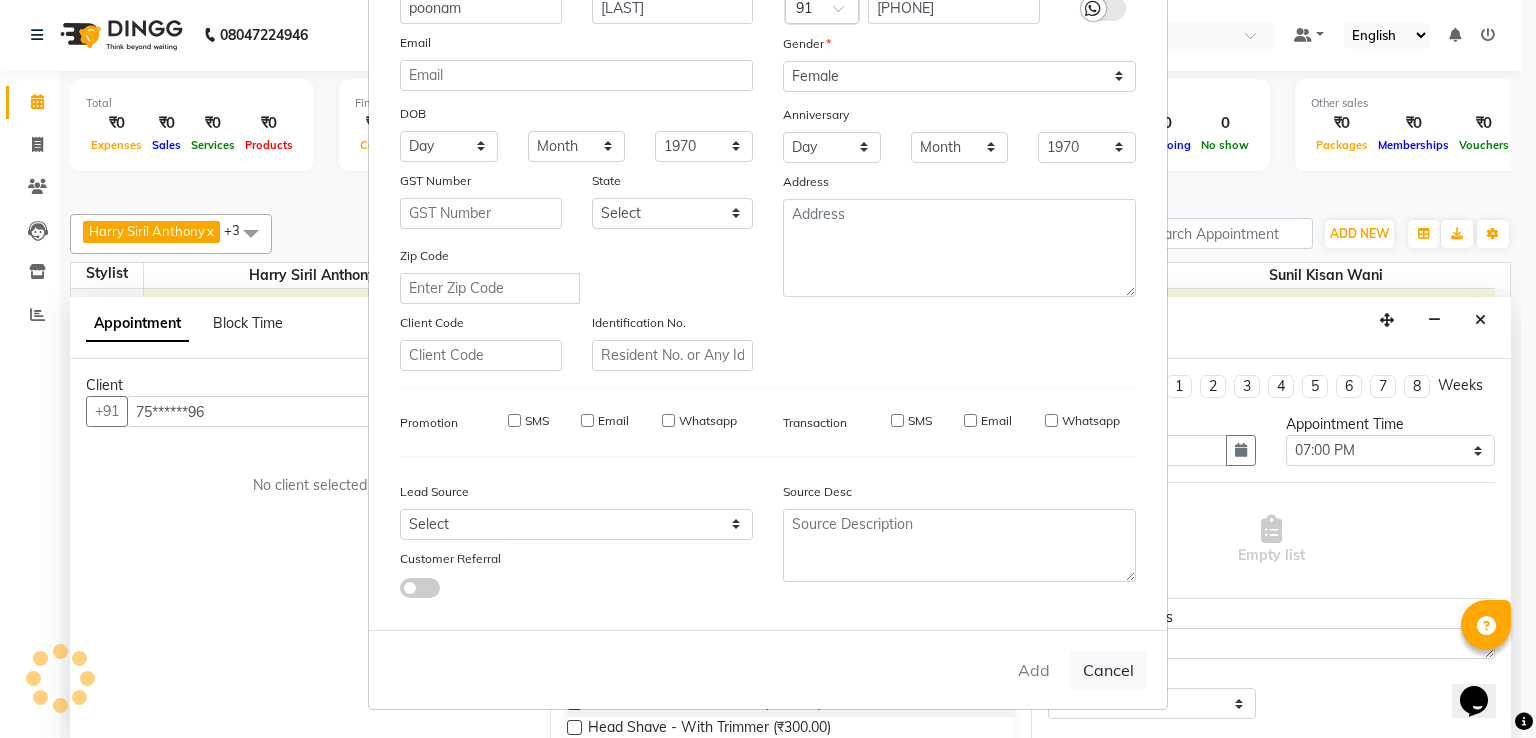 type 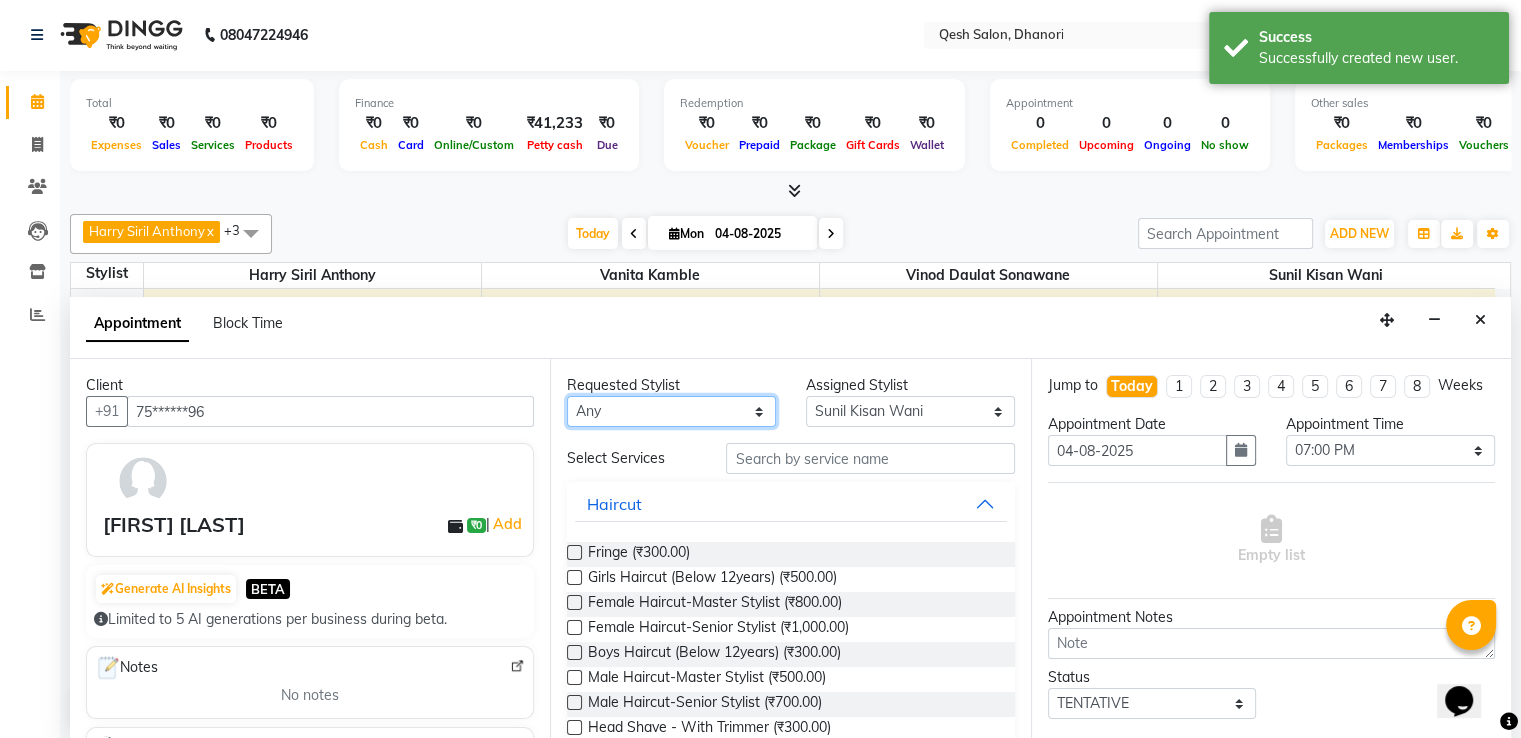 click on "Any Gagandeep Arora Harry Siril Anthony Salon Sunil Kisan Wani Vanita Kamble Vinod Daulat Sonawane" at bounding box center [671, 411] 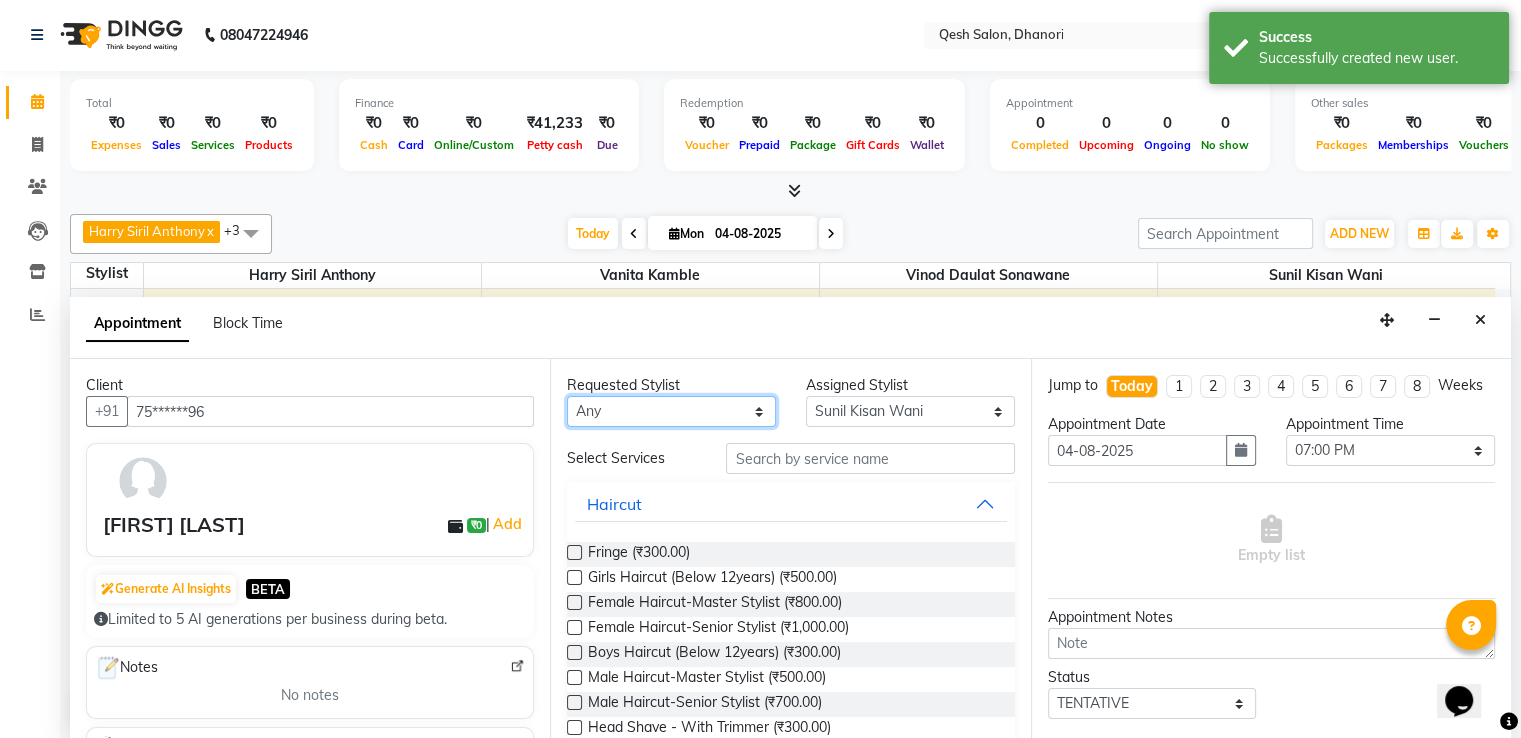 select on "85050" 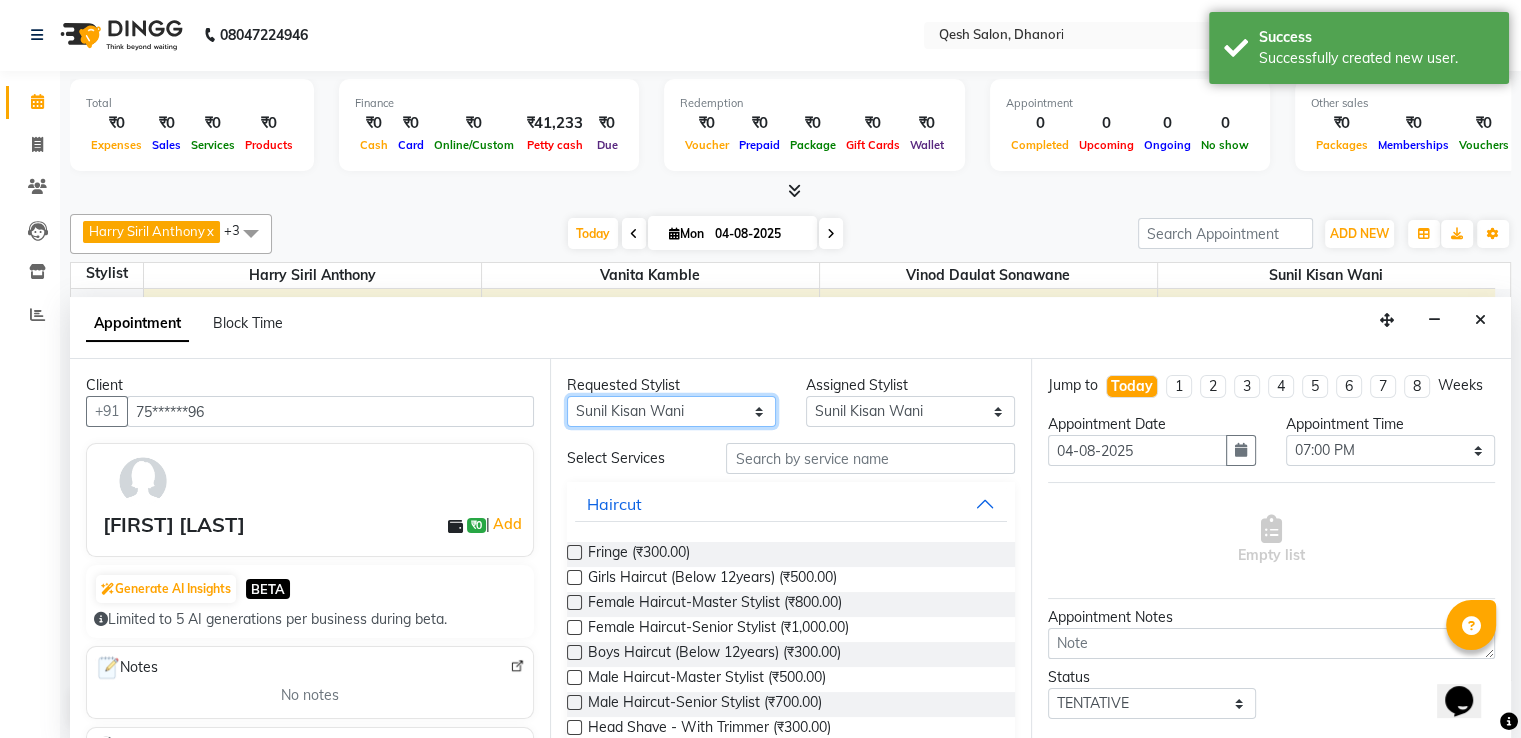 click on "Any Gagandeep Arora Harry Siril Anthony Salon Sunil Kisan Wani Vanita Kamble Vinod Daulat Sonawane" at bounding box center (671, 411) 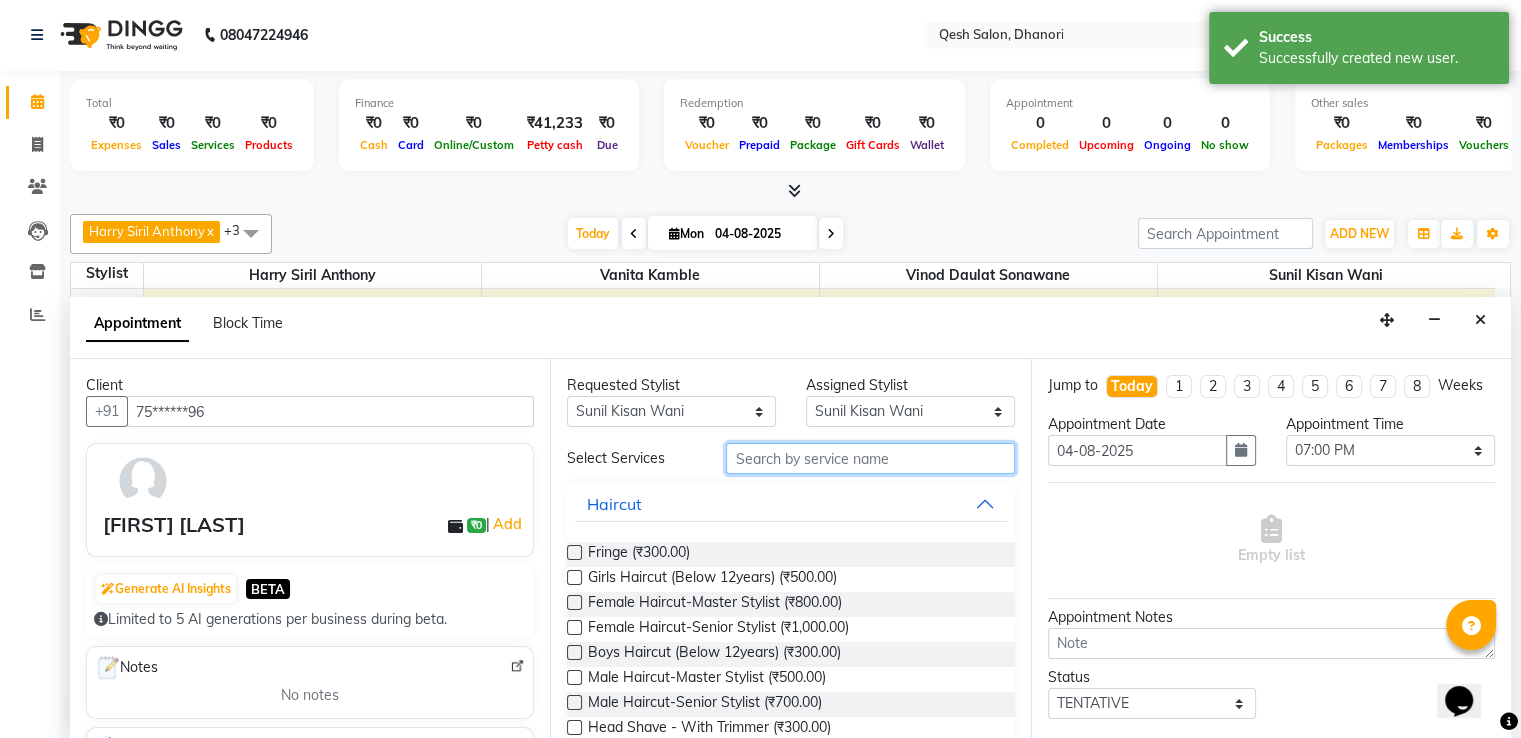click at bounding box center (870, 458) 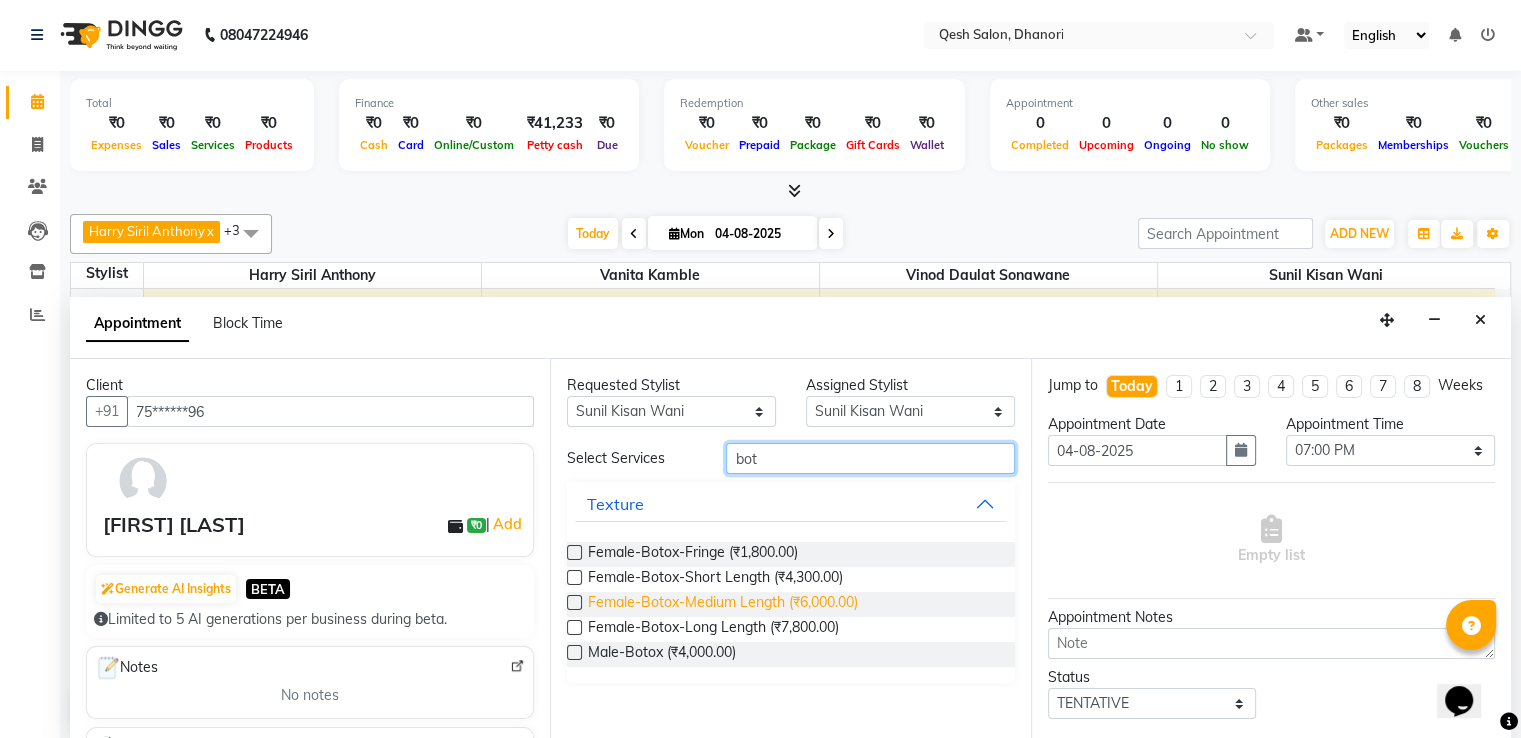 type on "bot" 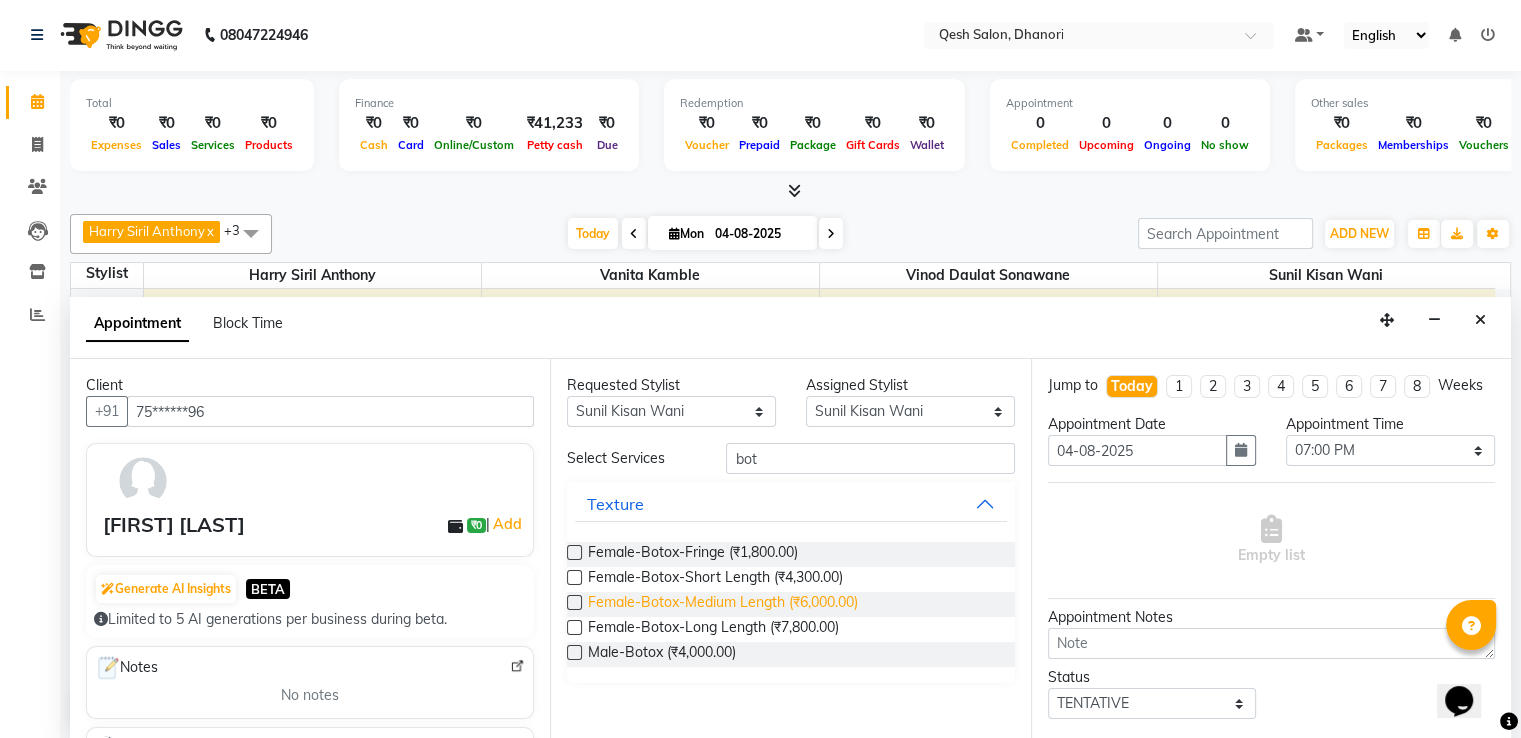 click on "Female-Botox-Medium Length (₹6,000.00)" at bounding box center (723, 604) 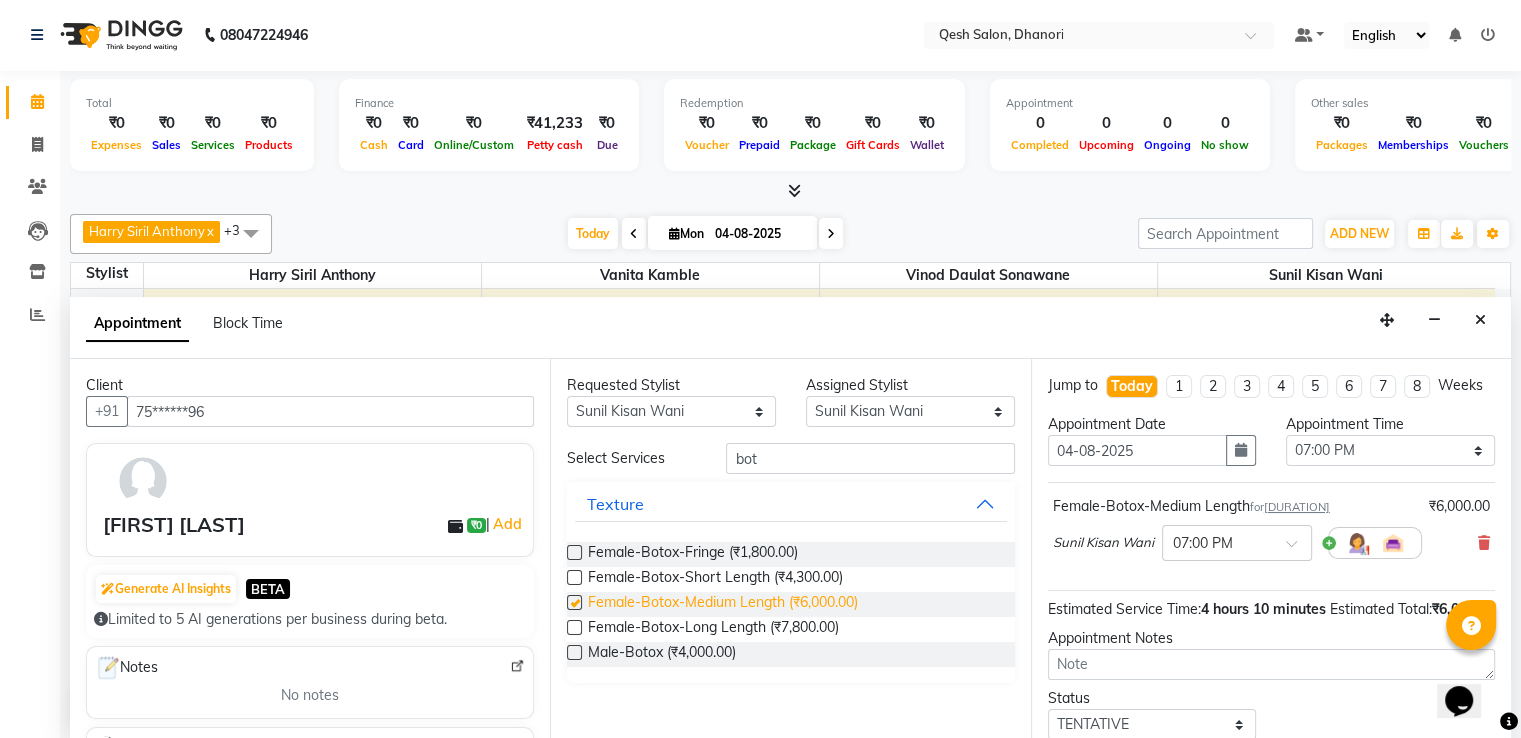 checkbox on "false" 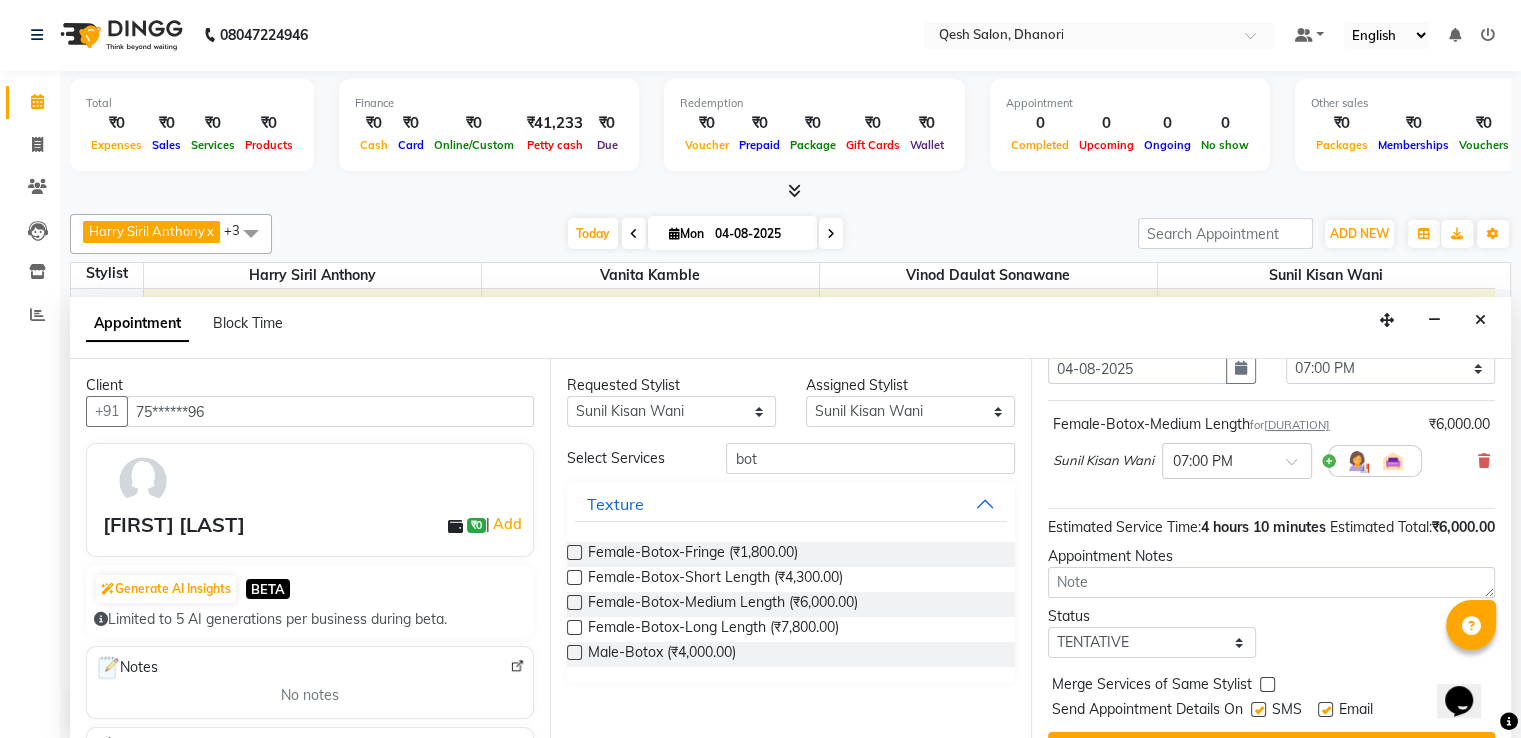 scroll, scrollTop: 165, scrollLeft: 0, axis: vertical 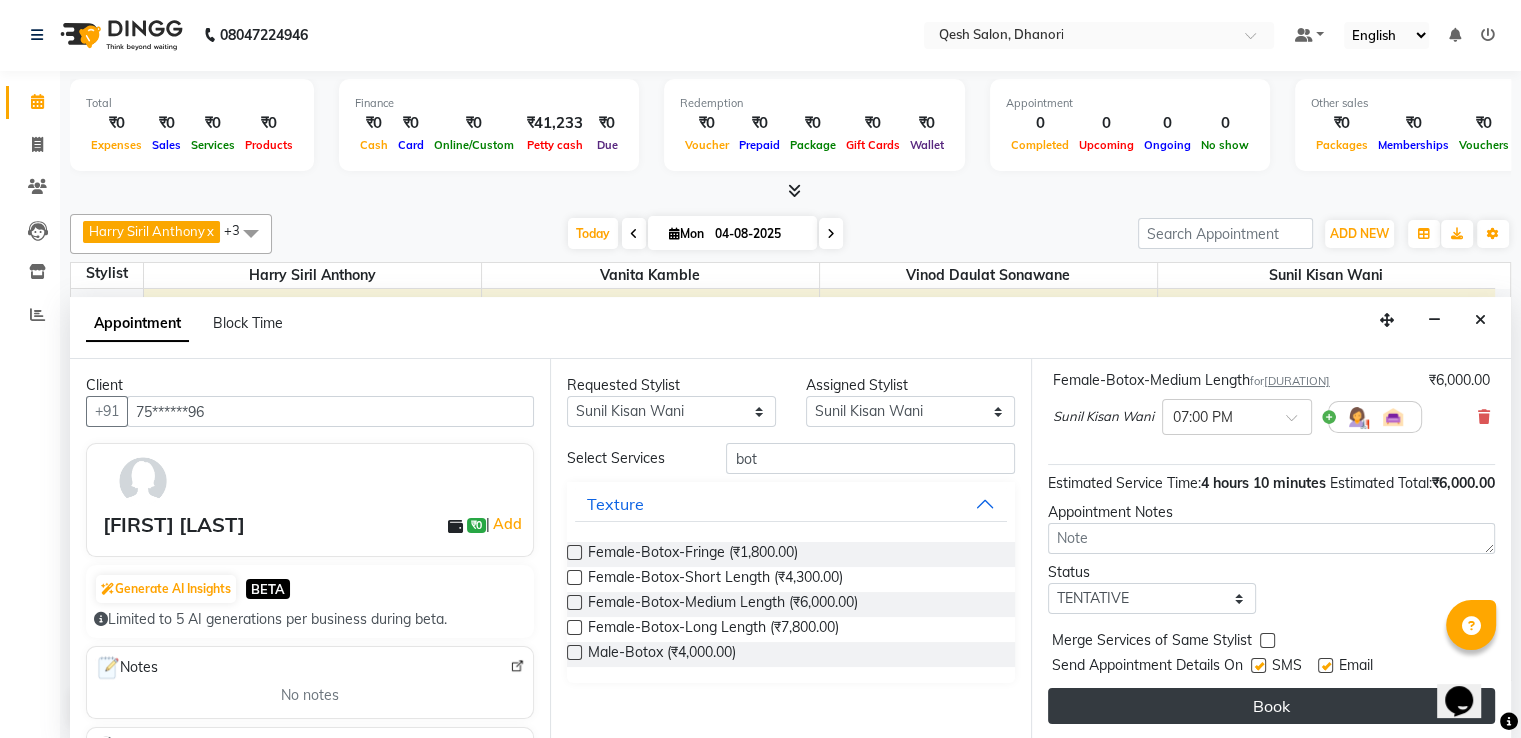 click on "Book" at bounding box center [1271, 706] 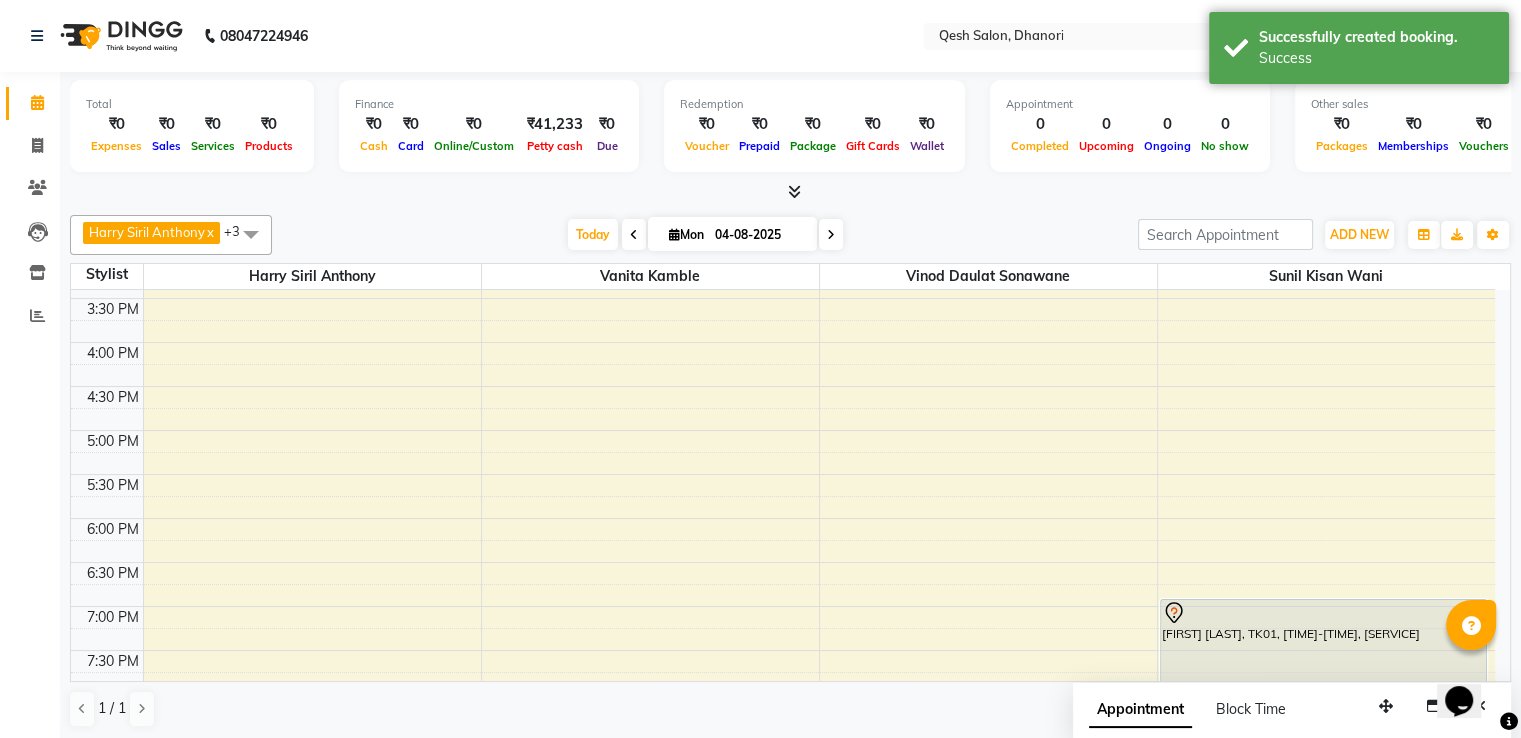 scroll, scrollTop: 1, scrollLeft: 0, axis: vertical 